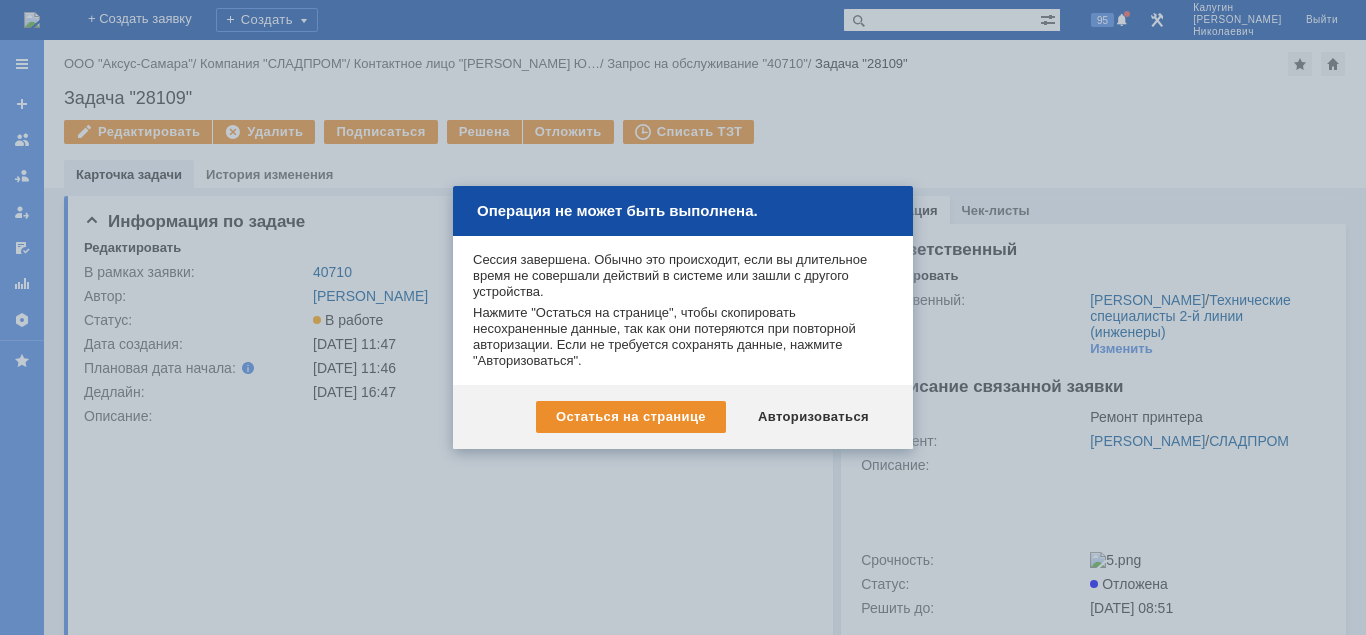 click on "Авторизоваться" at bounding box center (813, 417) 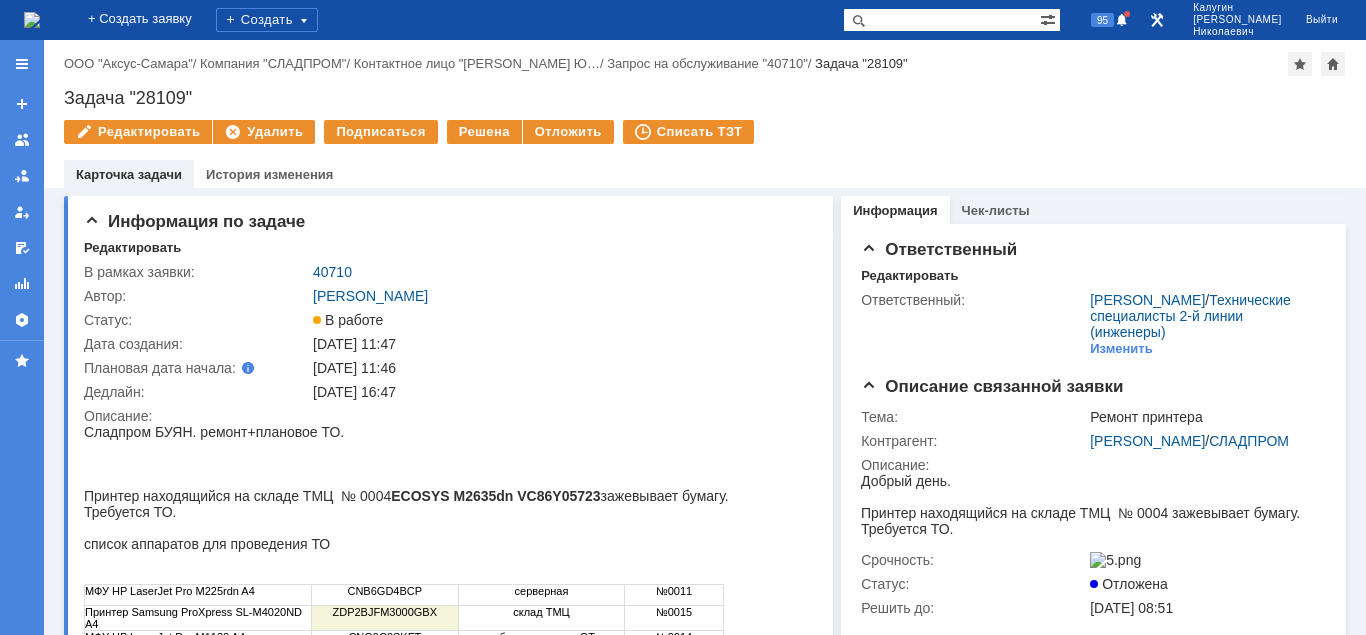 scroll, scrollTop: 0, scrollLeft: 0, axis: both 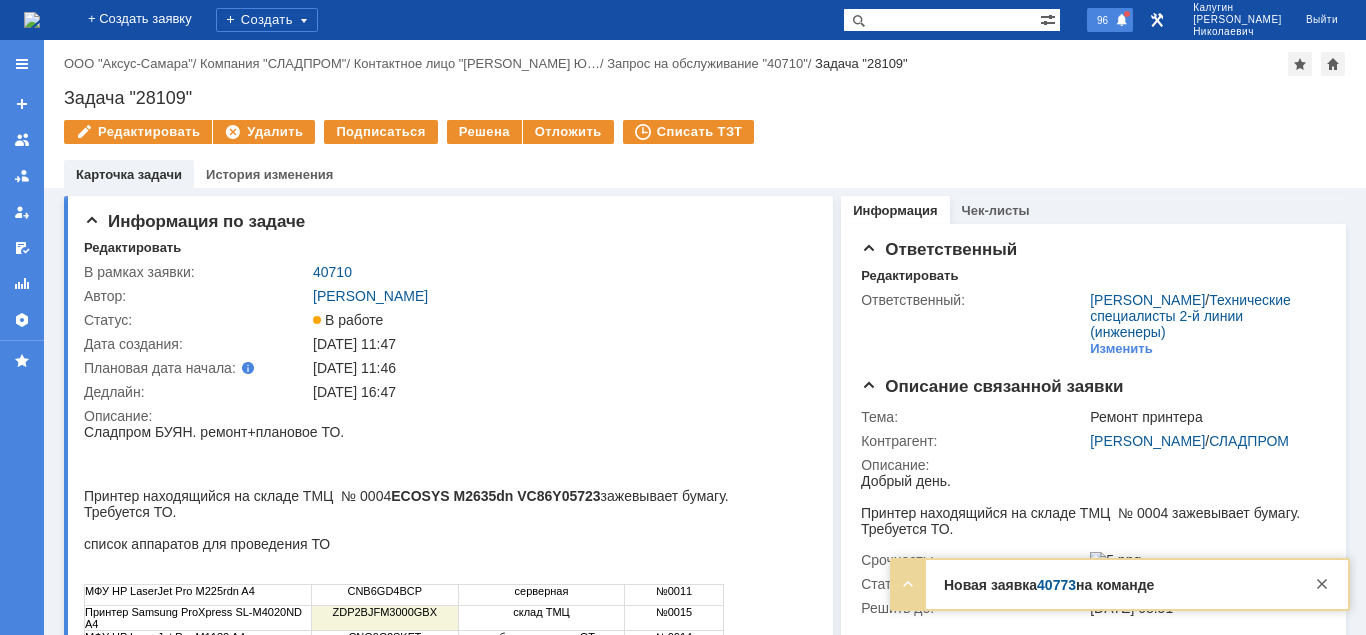 click on "96" at bounding box center (1102, 20) 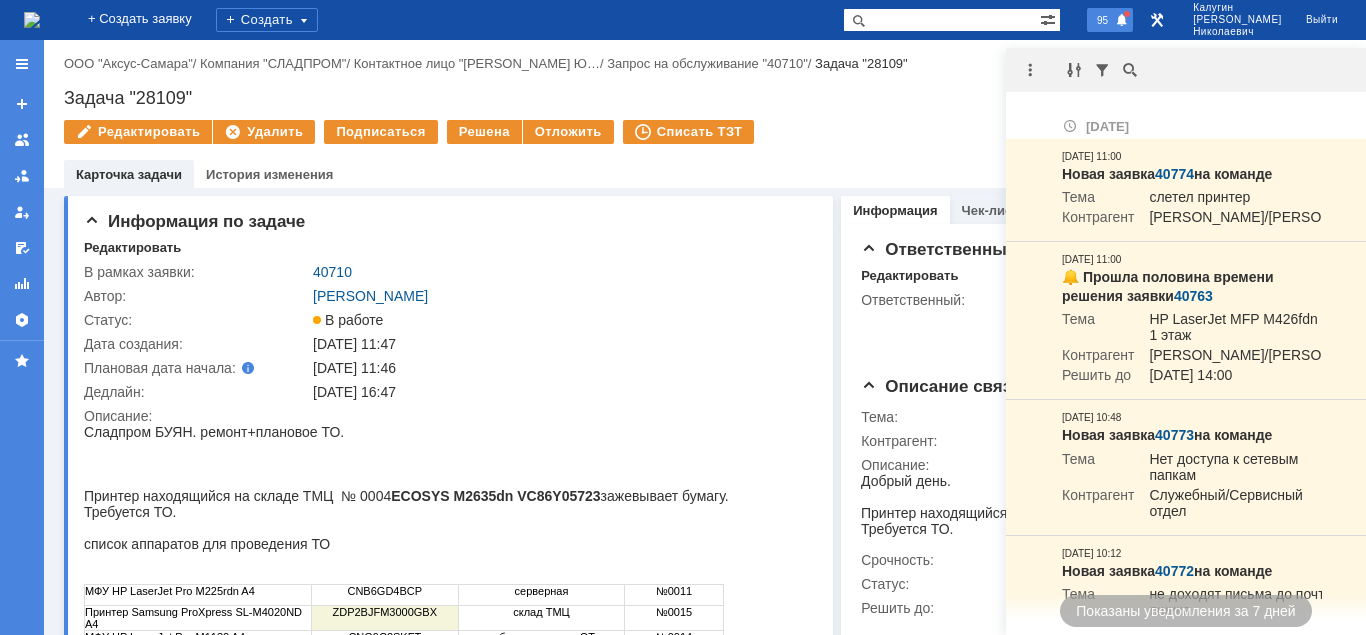 click on "95" at bounding box center (1102, 20) 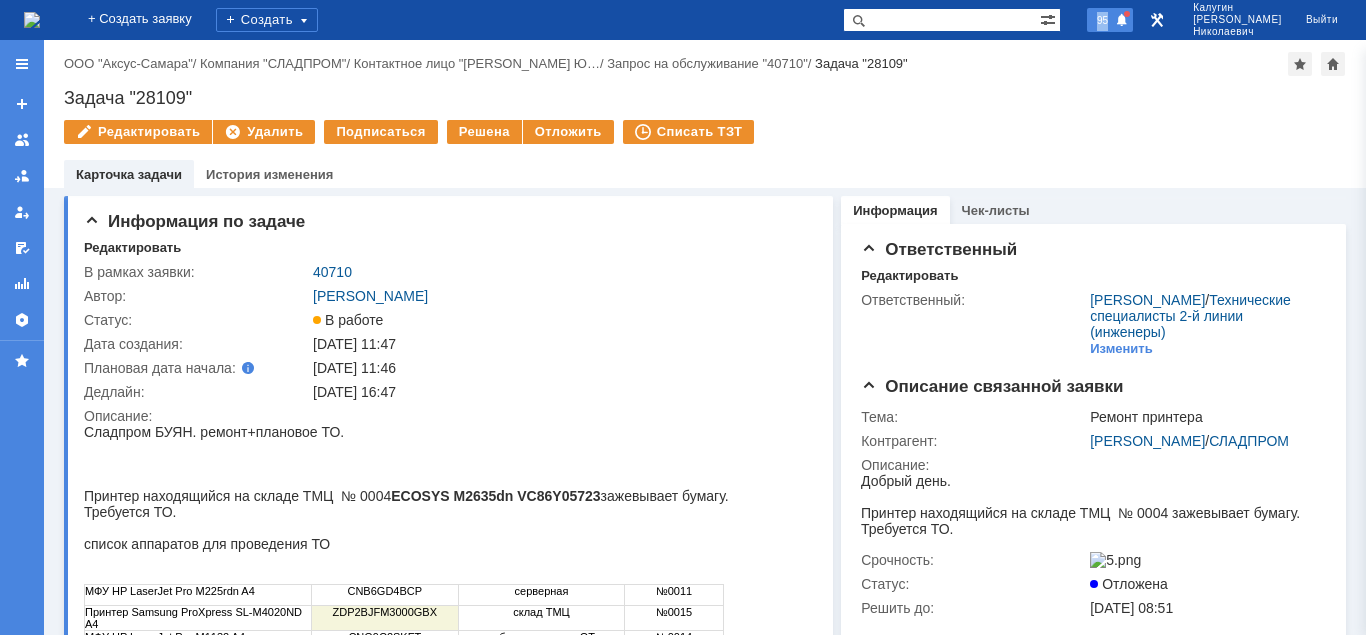 click on "95" at bounding box center [1102, 20] 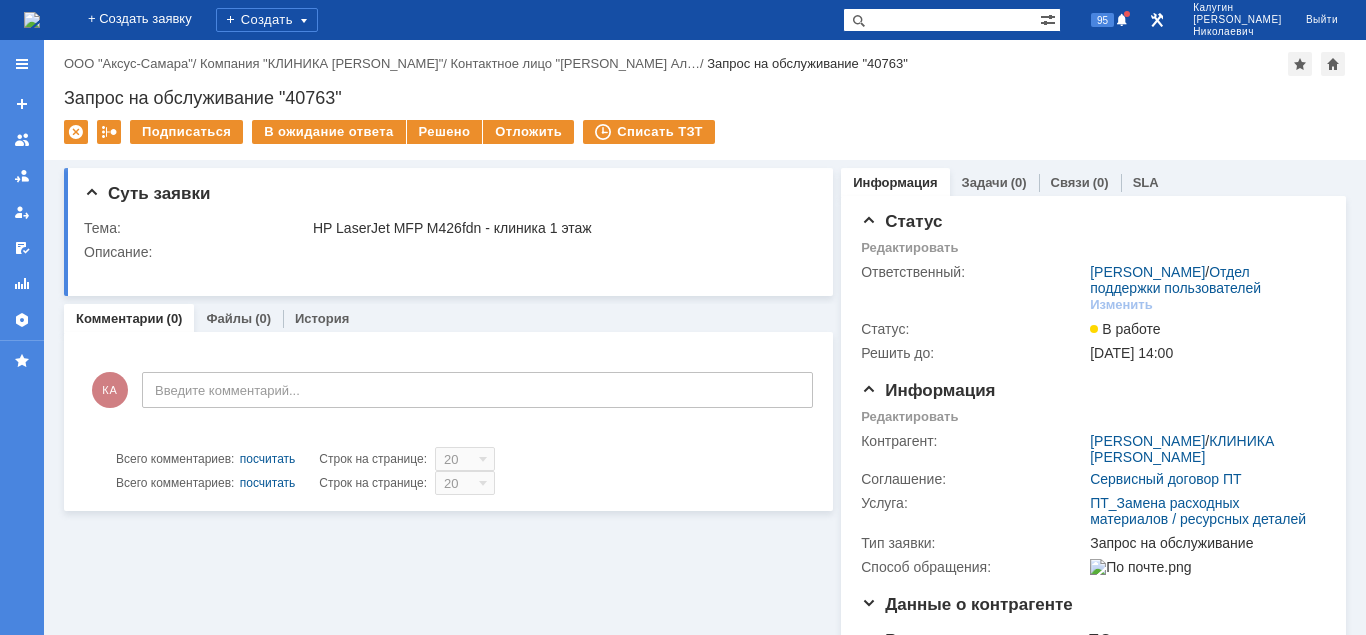 scroll, scrollTop: 0, scrollLeft: 0, axis: both 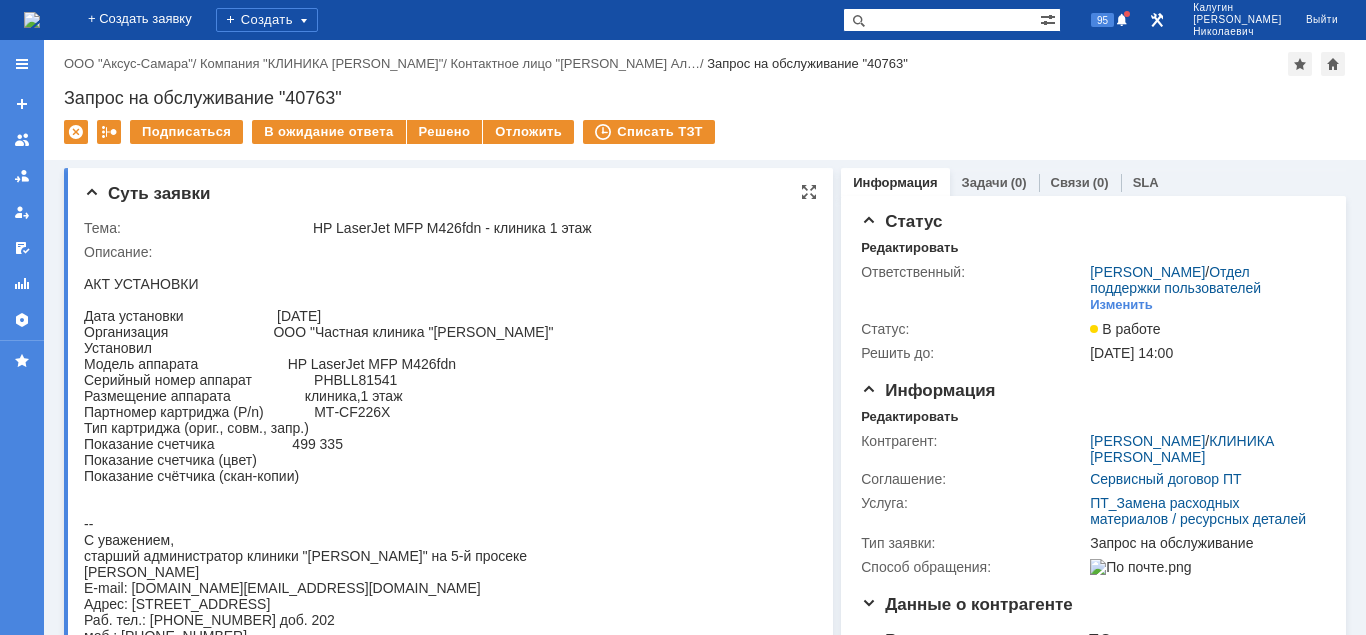 click on "АКТ УСТАНОВКИ
Дата установки                        10.07.2025
Организация                           ООО "Частная клиника "Косма"
Установил
Модель аппарата                       HP LaserJet MFP M426fdn
Серийный номер аппарат                PHBLL81541
Размещение аппарата                   клиника,1 этаж
Партномер картриджа (P/n)             МТ-CF226X
Тип картриджа (ориг., совм., запр.)
Показание счетчика                    499 335
Показание счетчика (цвет)
Показание счётчика (скан-копии)
--
С уважением,
старший администратор клиники "Косма" на 5-й просеке
E-mail: vinokurova.ao@kosma63.ru" at bounding box center [319, 468] 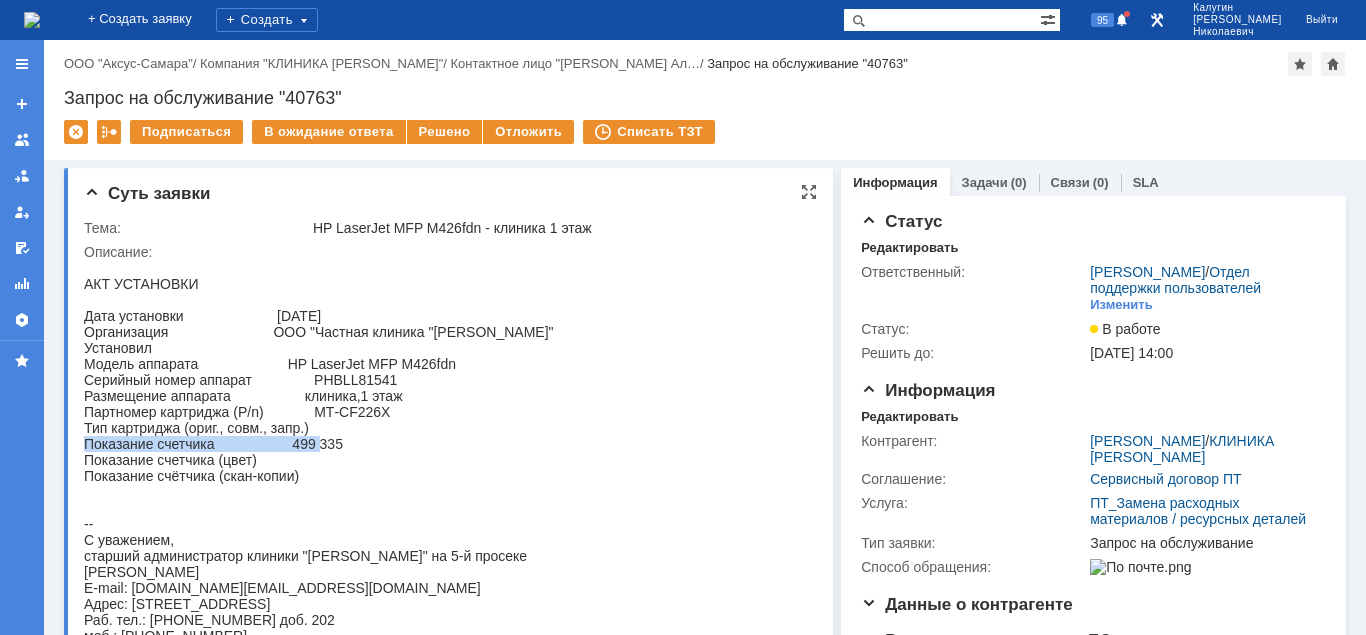 click on "АКТ УСТАНОВКИ
Дата установки                        10.07.2025
Организация                           ООО "Частная клиника "Косма"
Установил
Модель аппарата                       HP LaserJet MFP M426fdn
Серийный номер аппарат                PHBLL81541
Размещение аппарата                   клиника,1 этаж
Партномер картриджа (P/n)             МТ-CF226X
Тип картриджа (ориг., совм., запр.)
Показание счетчика                    499 335
Показание счетчика (цвет)
Показание счётчика (скан-копии)
--
С уважением,
старший администратор клиники "Косма" на 5-й просеке
E-mail: vinokurova.ao@kosma63.ru" at bounding box center [319, 468] 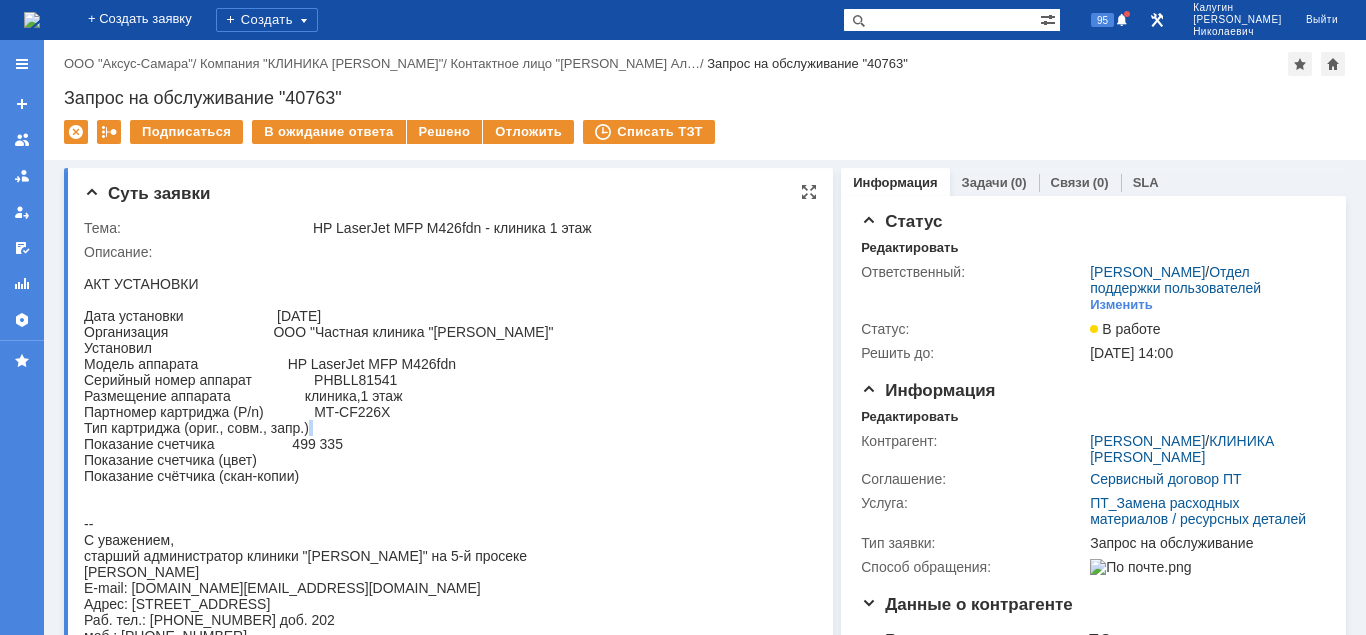 click on "АКТ УСТАНОВКИ
Дата установки                        10.07.2025
Организация                           ООО "Частная клиника "Косма"
Установил
Модель аппарата                       HP LaserJet MFP M426fdn
Серийный номер аппарат                PHBLL81541
Размещение аппарата                   клиника,1 этаж
Партномер картриджа (P/n)             МТ-CF226X
Тип картриджа (ориг., совм., запр.)
Показание счетчика                    499 335
Показание счетчика (цвет)
Показание счётчика (скан-копии)
--
С уважением,
старший администратор клиники "Косма" на 5-й просеке
E-mail: vinokurova.ao@kosma63.ru" at bounding box center [319, 468] 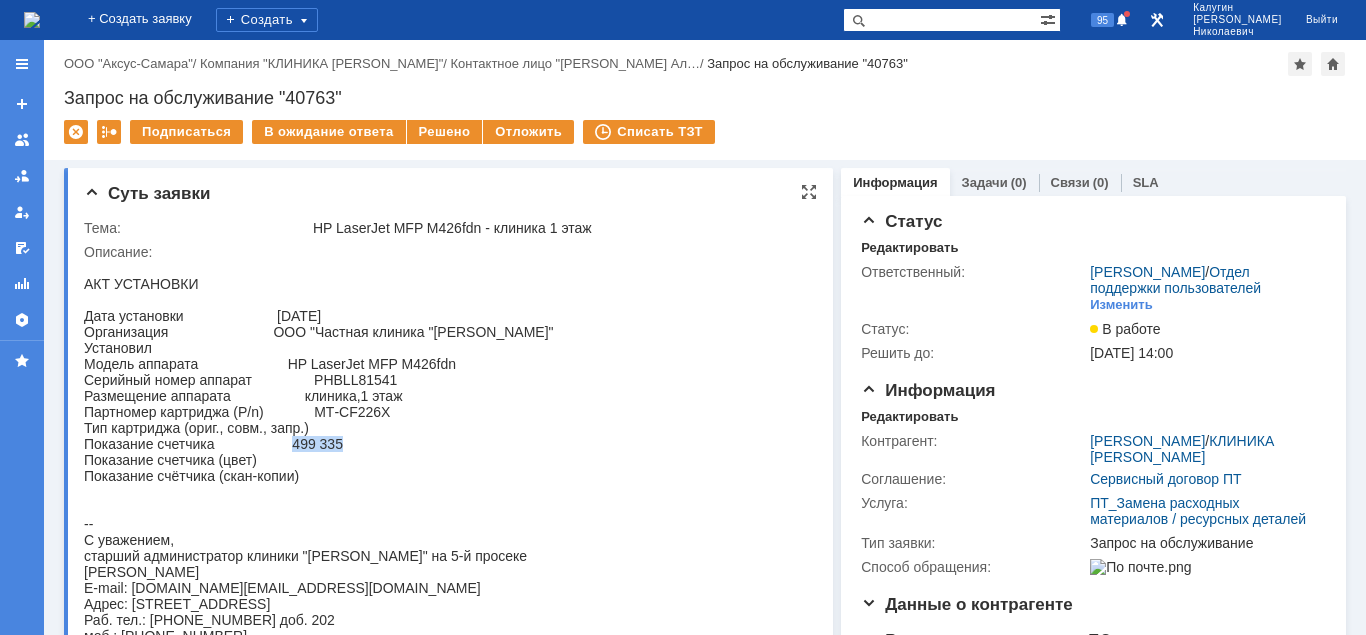 drag, startPoint x: 295, startPoint y: 451, endPoint x: 341, endPoint y: 460, distance: 46.872166 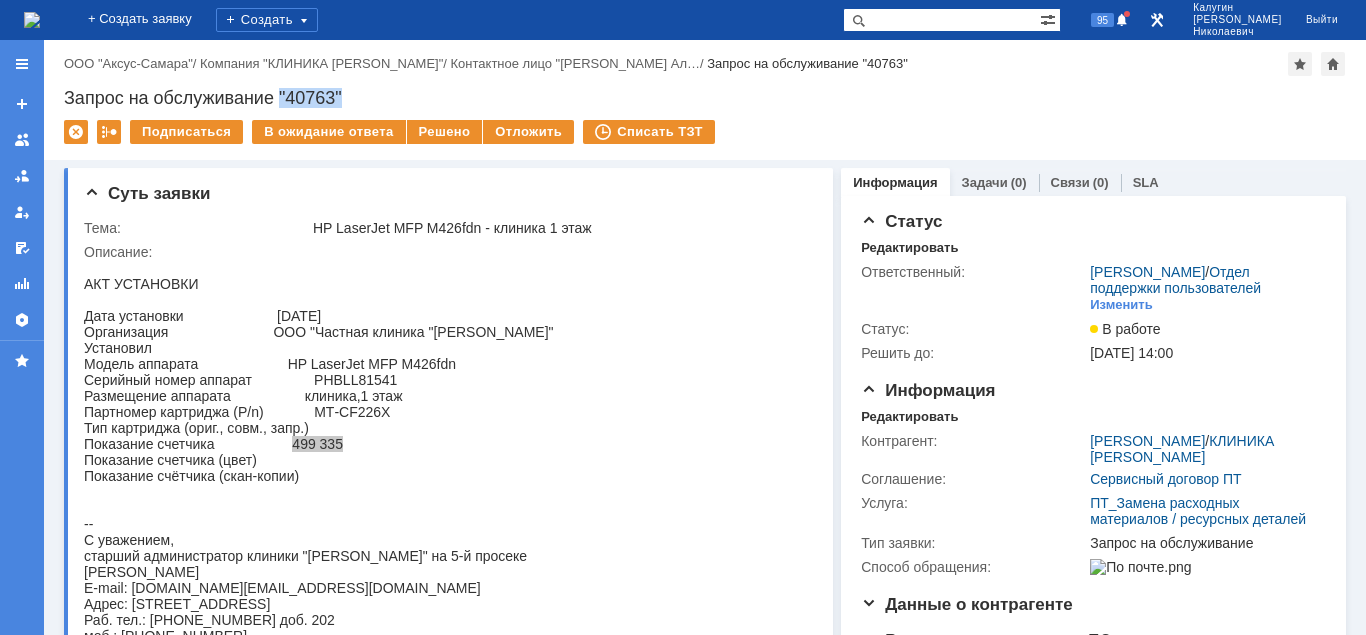 drag, startPoint x: 282, startPoint y: 94, endPoint x: 351, endPoint y: 93, distance: 69.00725 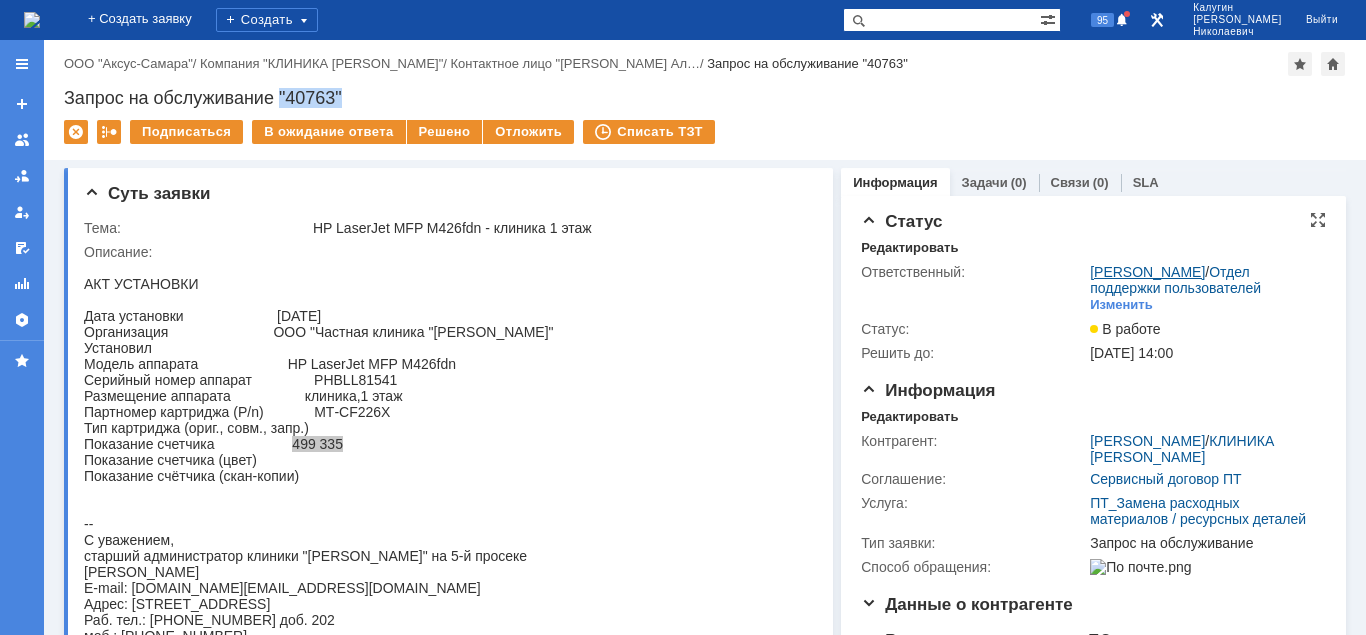 copy on ""40763"" 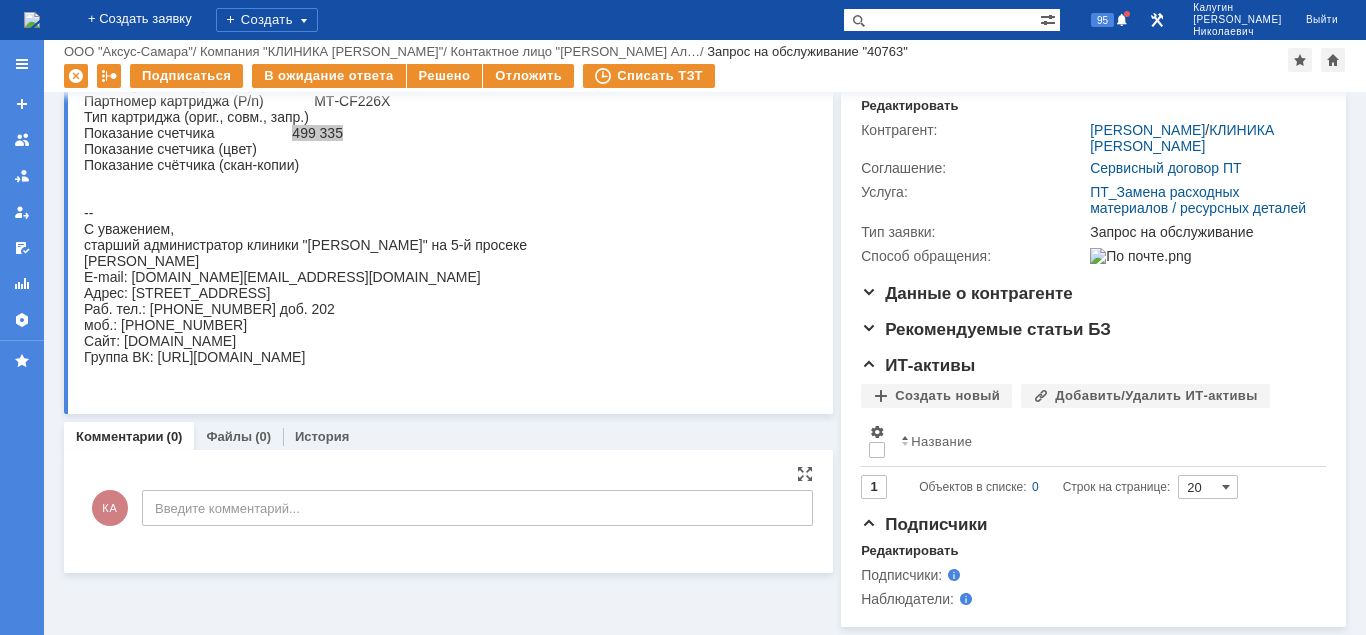 scroll, scrollTop: 256, scrollLeft: 0, axis: vertical 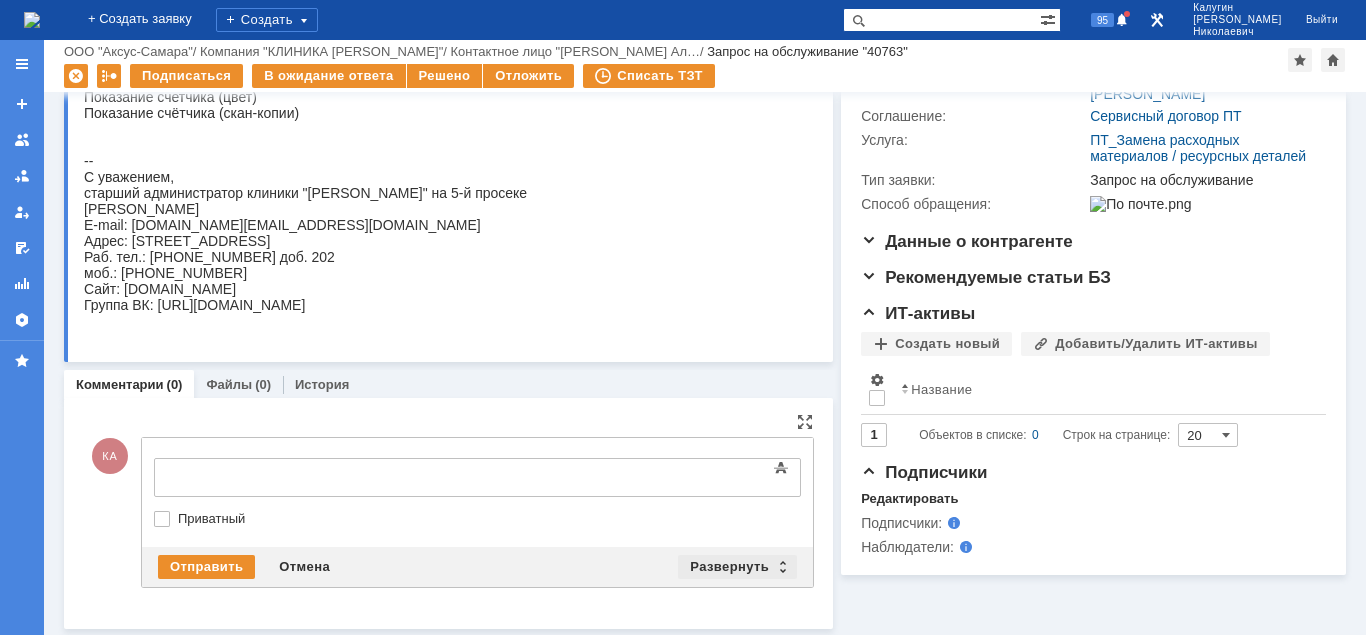 click on "Развернуть" at bounding box center [737, 567] 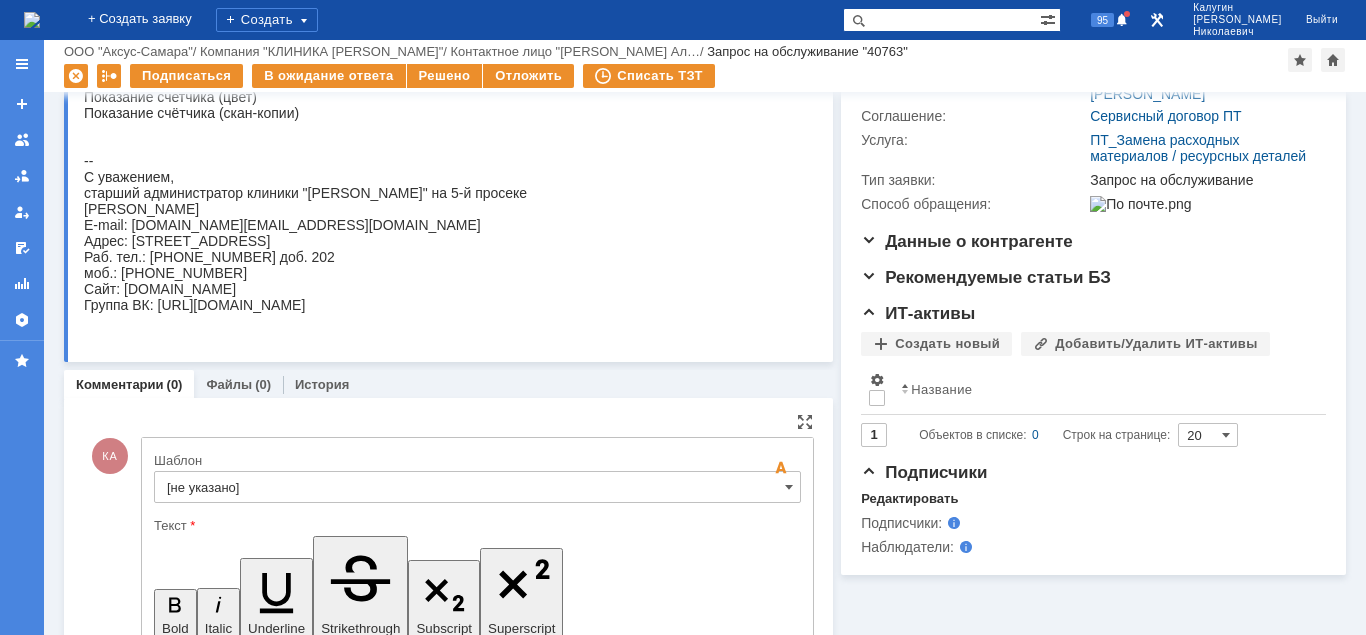 scroll, scrollTop: 0, scrollLeft: 0, axis: both 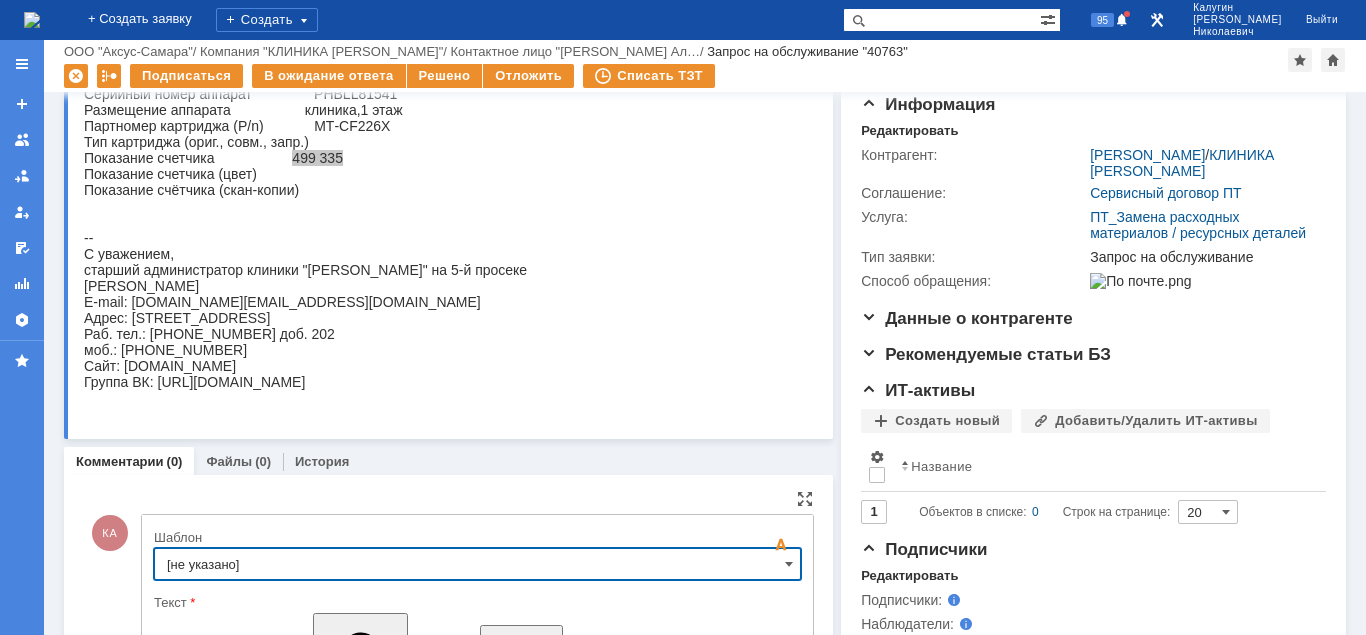 click on "[не указано]" at bounding box center (477, 564) 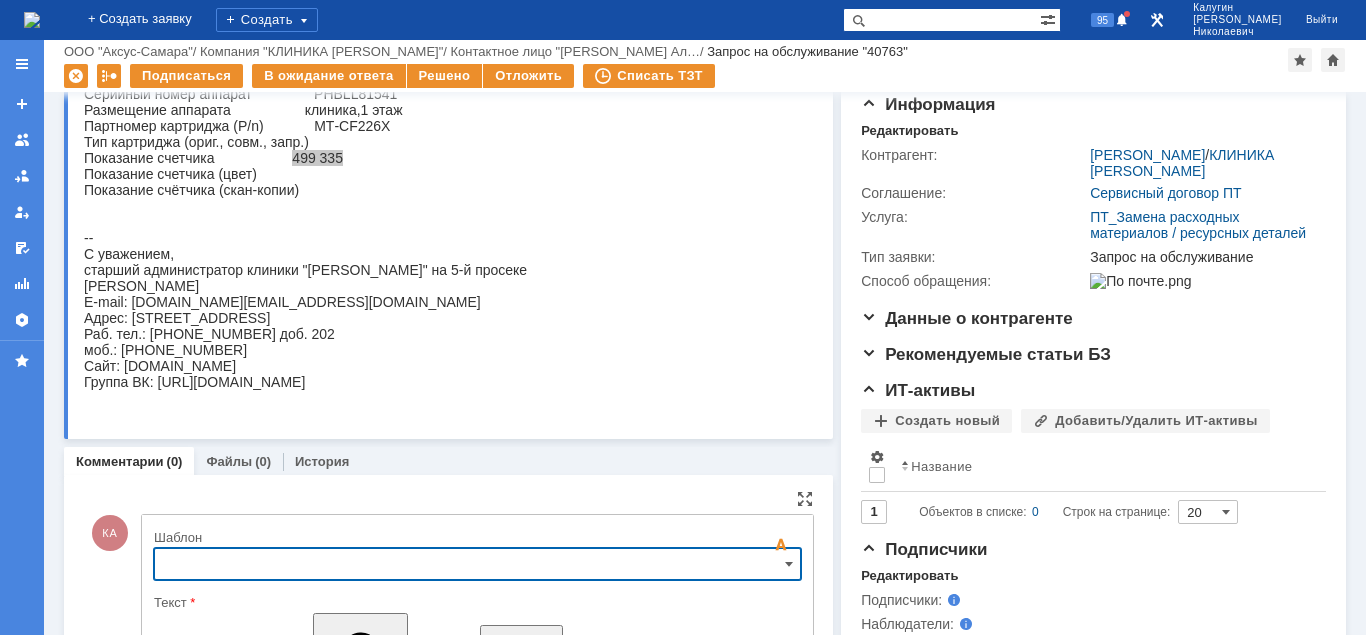 scroll, scrollTop: 454, scrollLeft: 0, axis: vertical 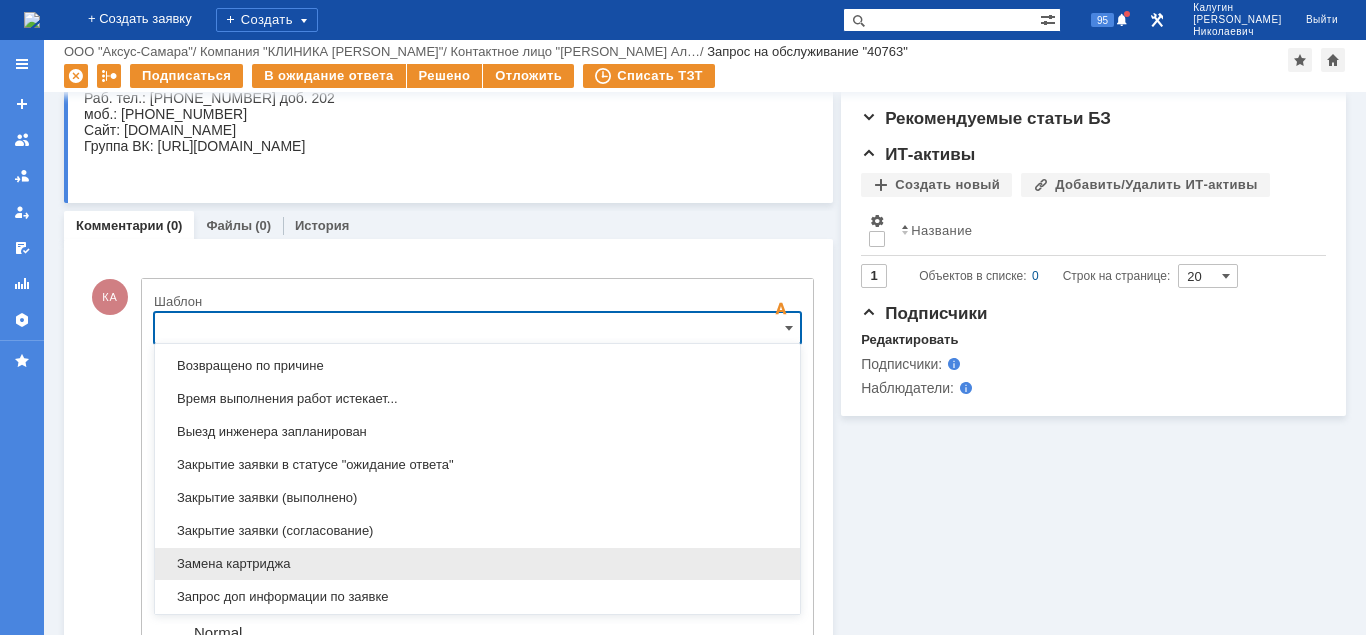 click on "Замена картриджа" at bounding box center [477, 564] 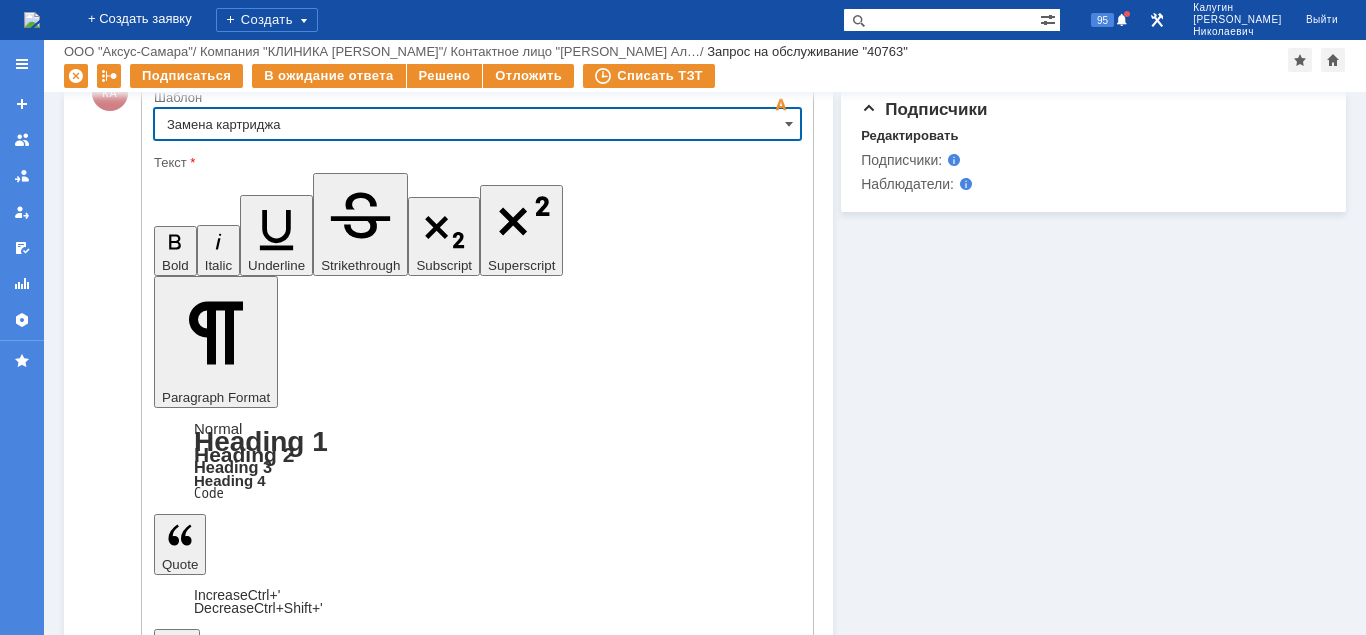 type on "Замена картриджа" 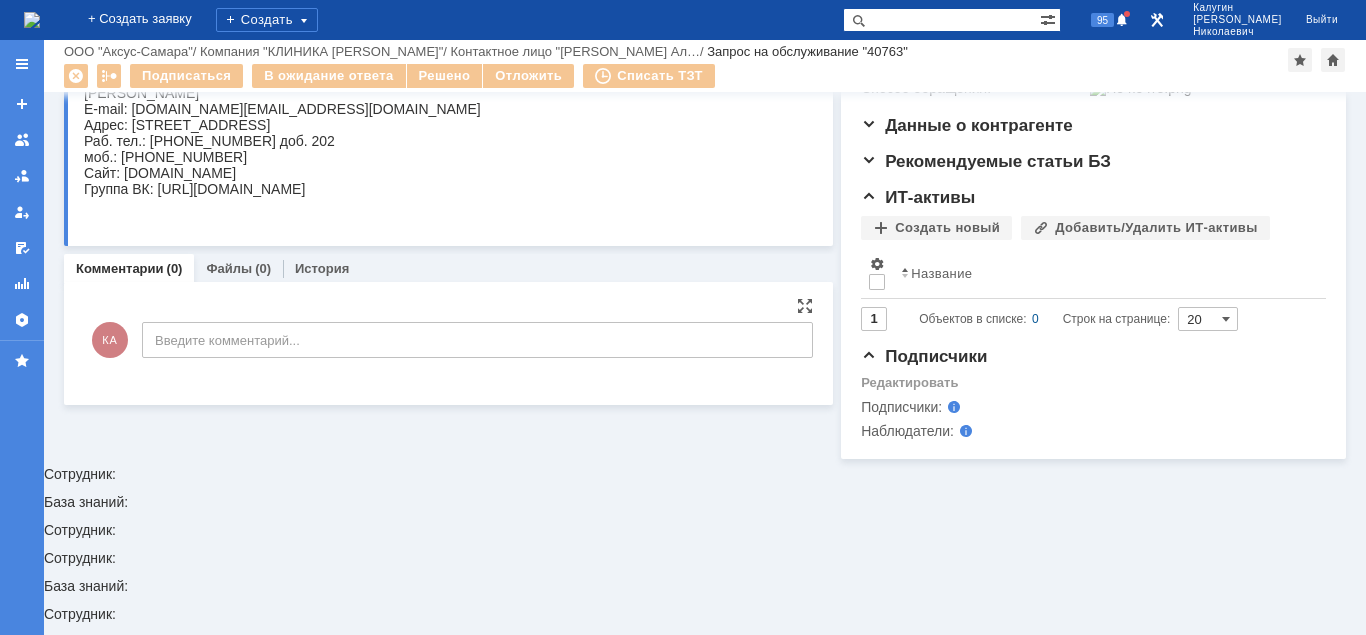 scroll, scrollTop: 256, scrollLeft: 0, axis: vertical 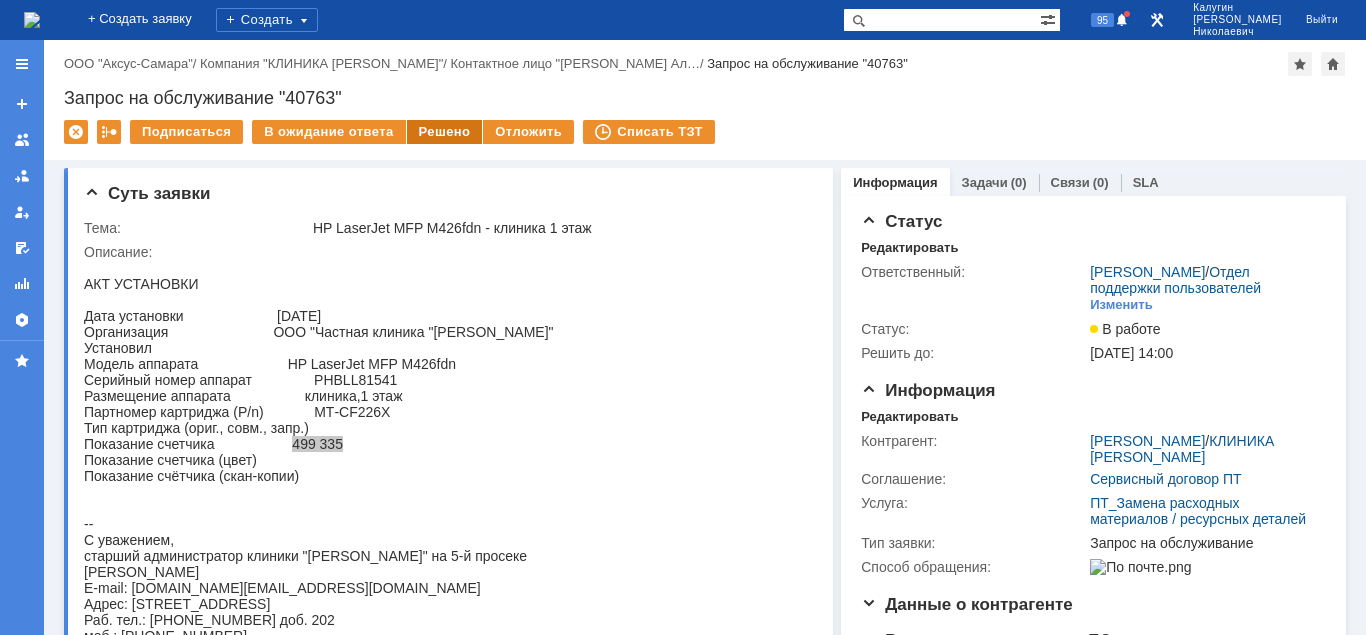 click on "Решено" at bounding box center (445, 132) 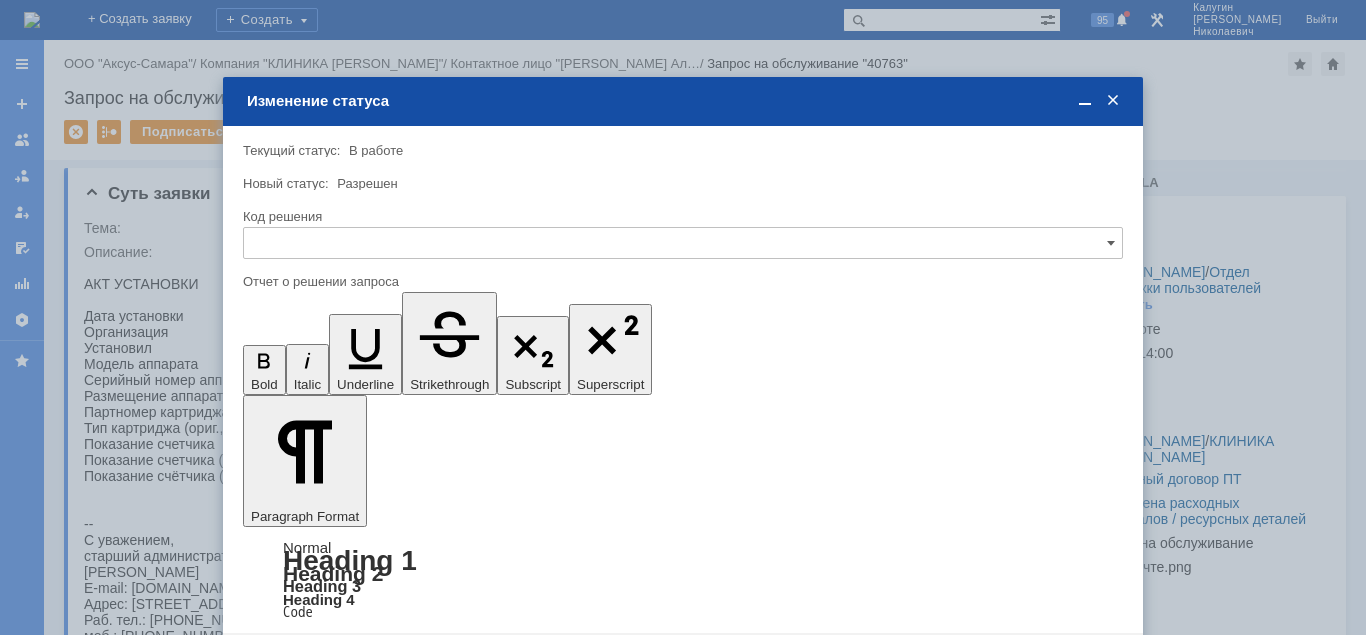 scroll, scrollTop: 0, scrollLeft: 0, axis: both 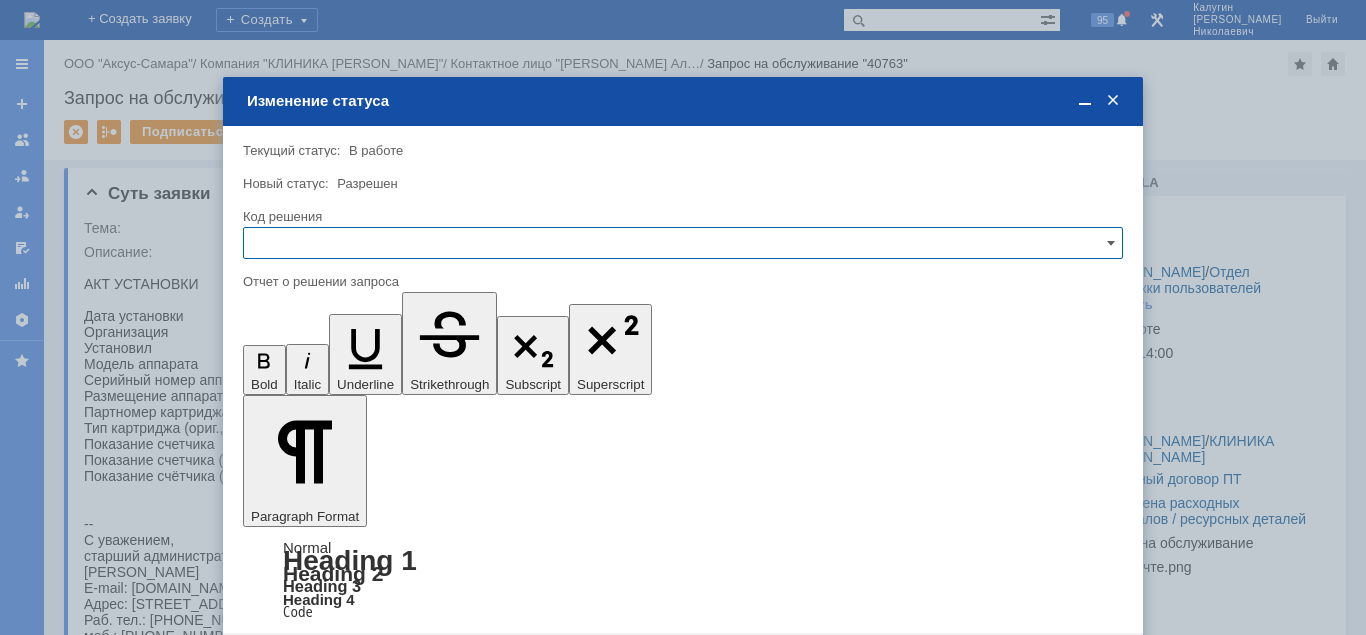 click at bounding box center (683, 243) 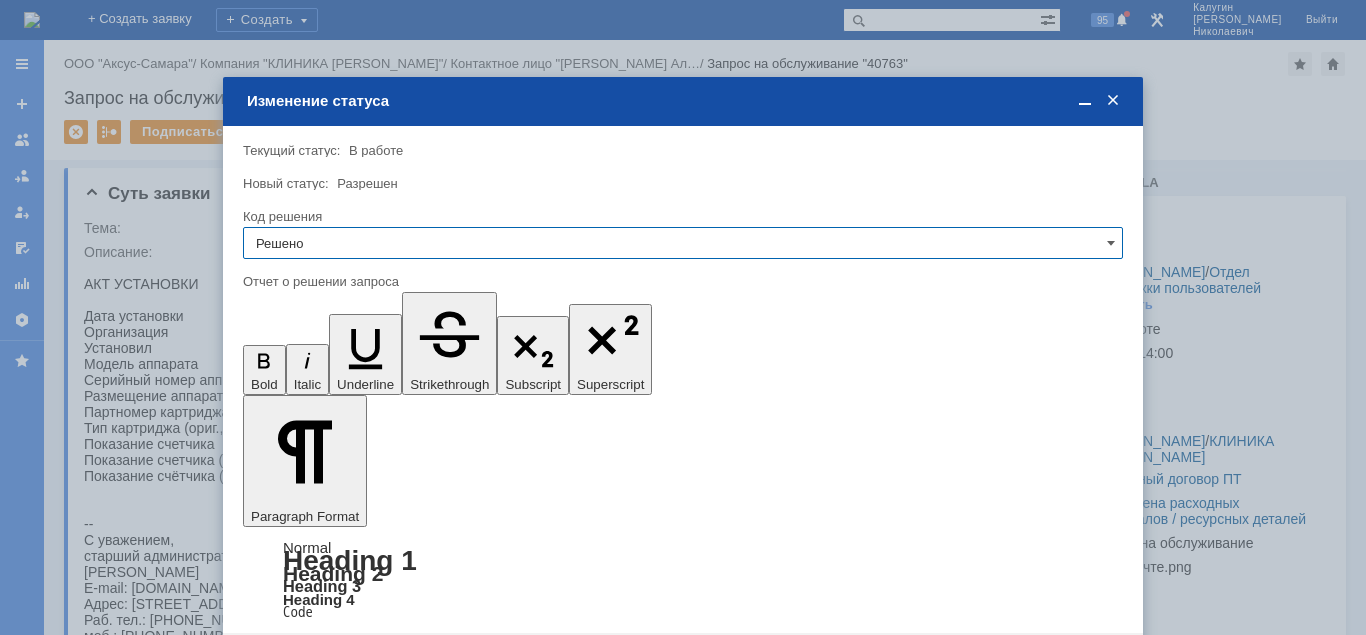 type on "Решено" 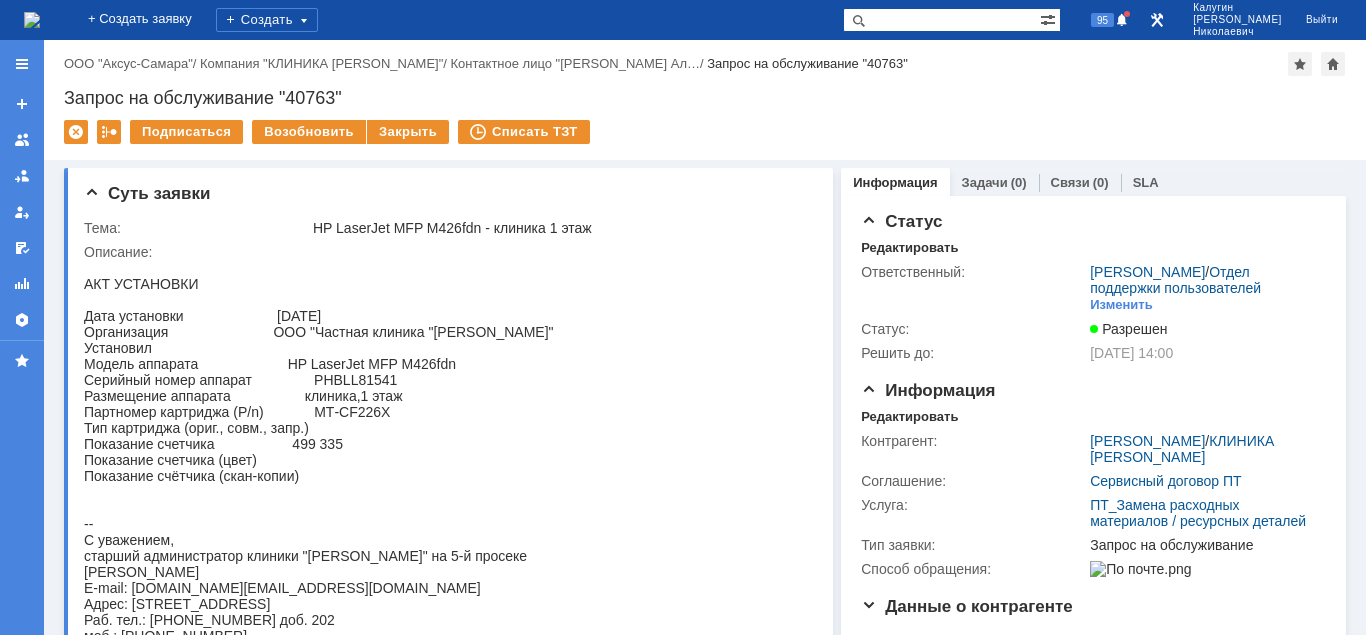 scroll, scrollTop: 0, scrollLeft: 0, axis: both 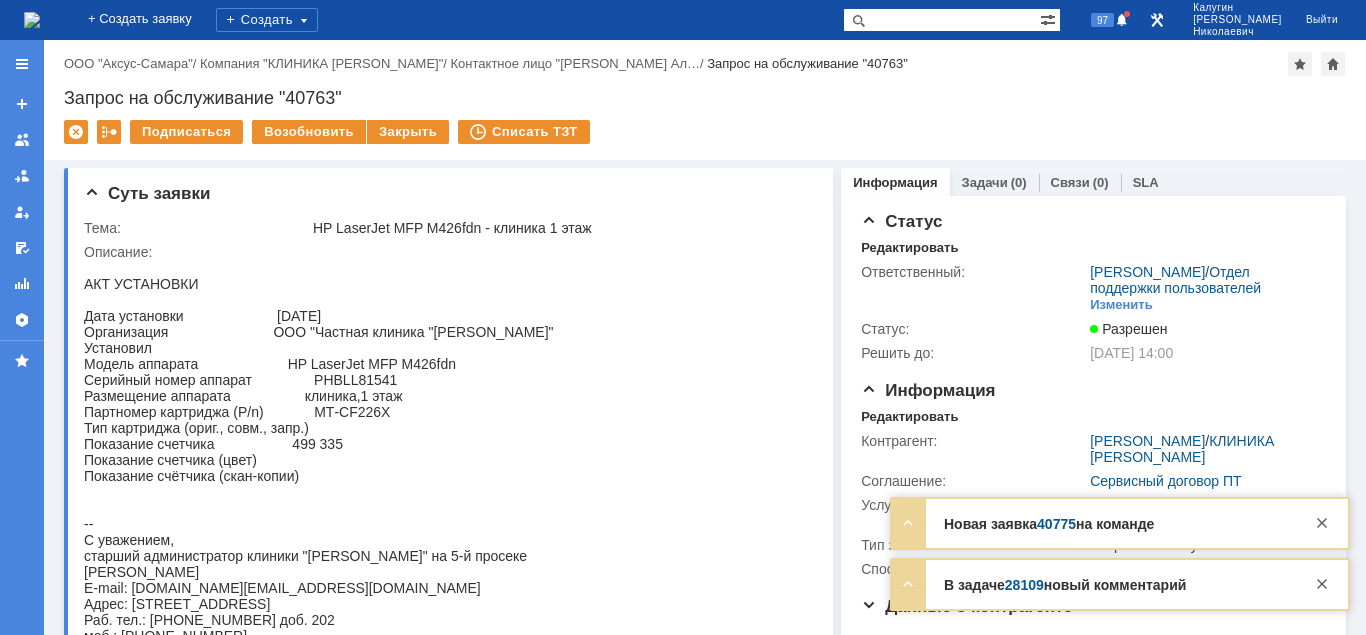 click on "28109" at bounding box center [1024, 585] 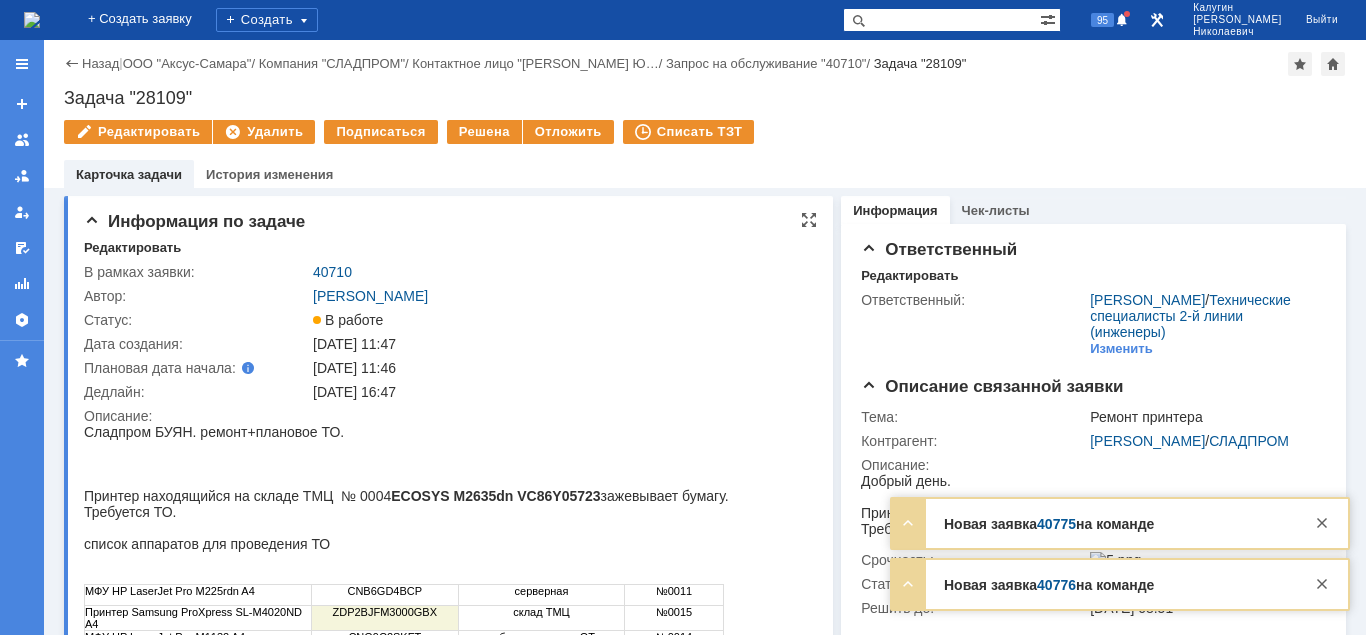 scroll, scrollTop: 0, scrollLeft: 0, axis: both 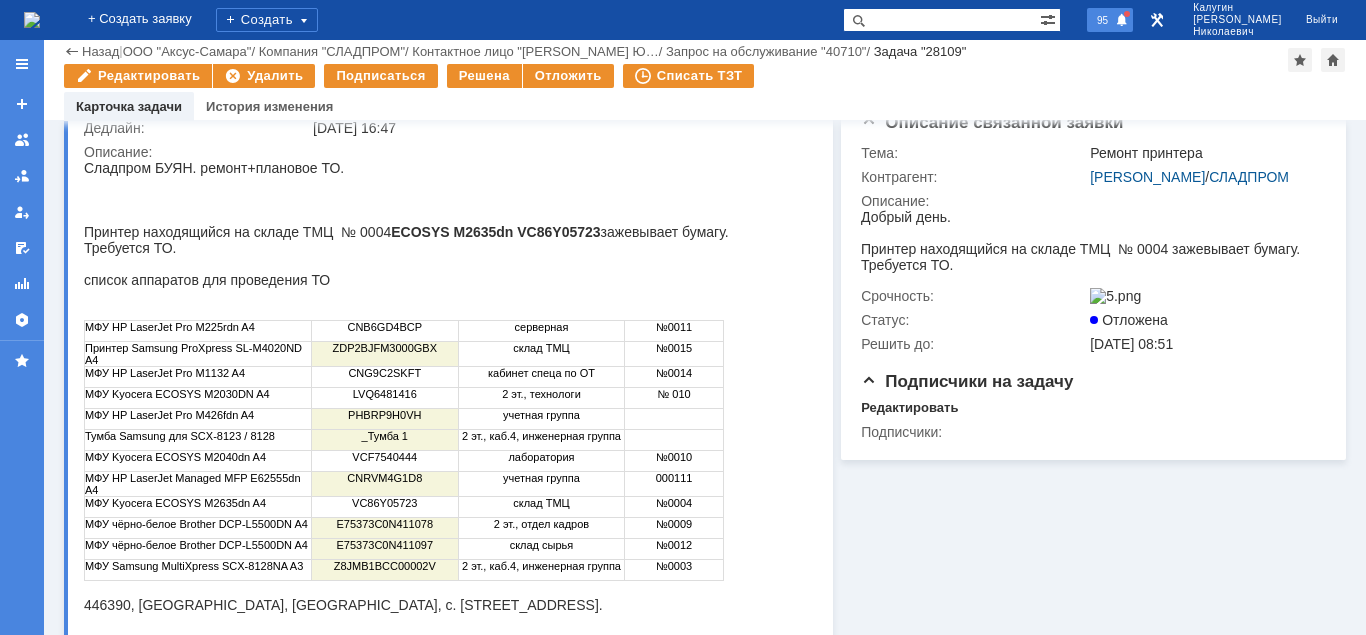 click on "95" at bounding box center (1110, 20) 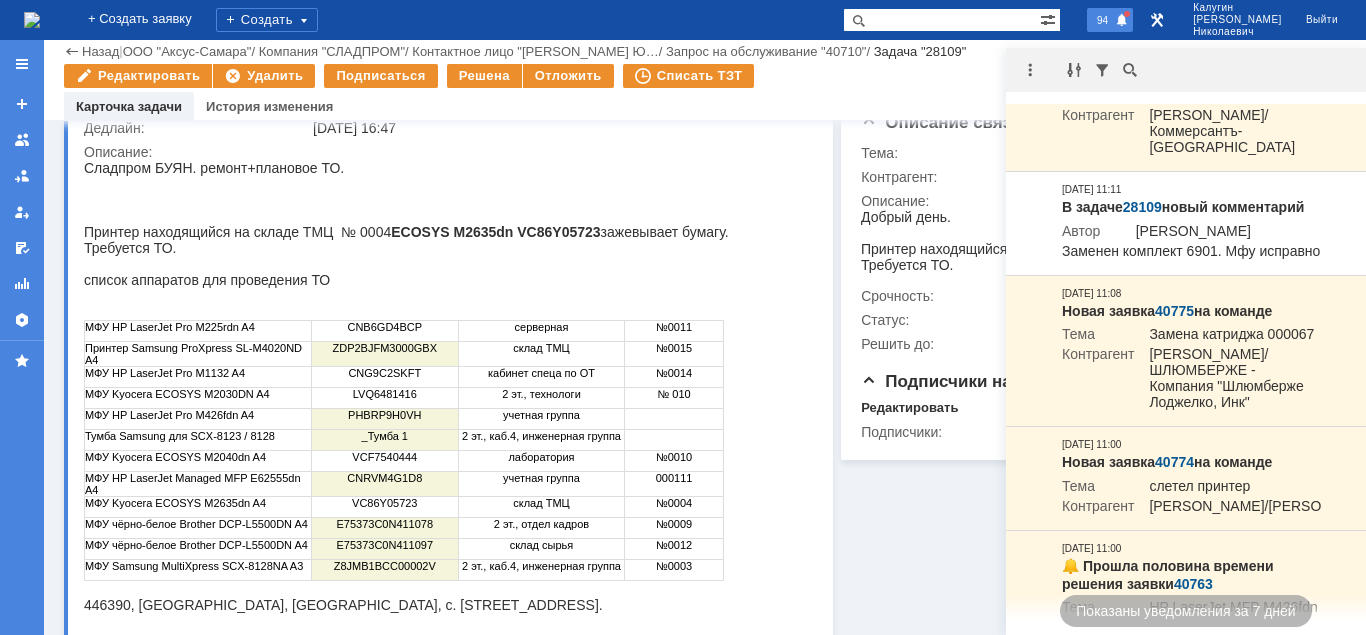 scroll, scrollTop: 0, scrollLeft: 0, axis: both 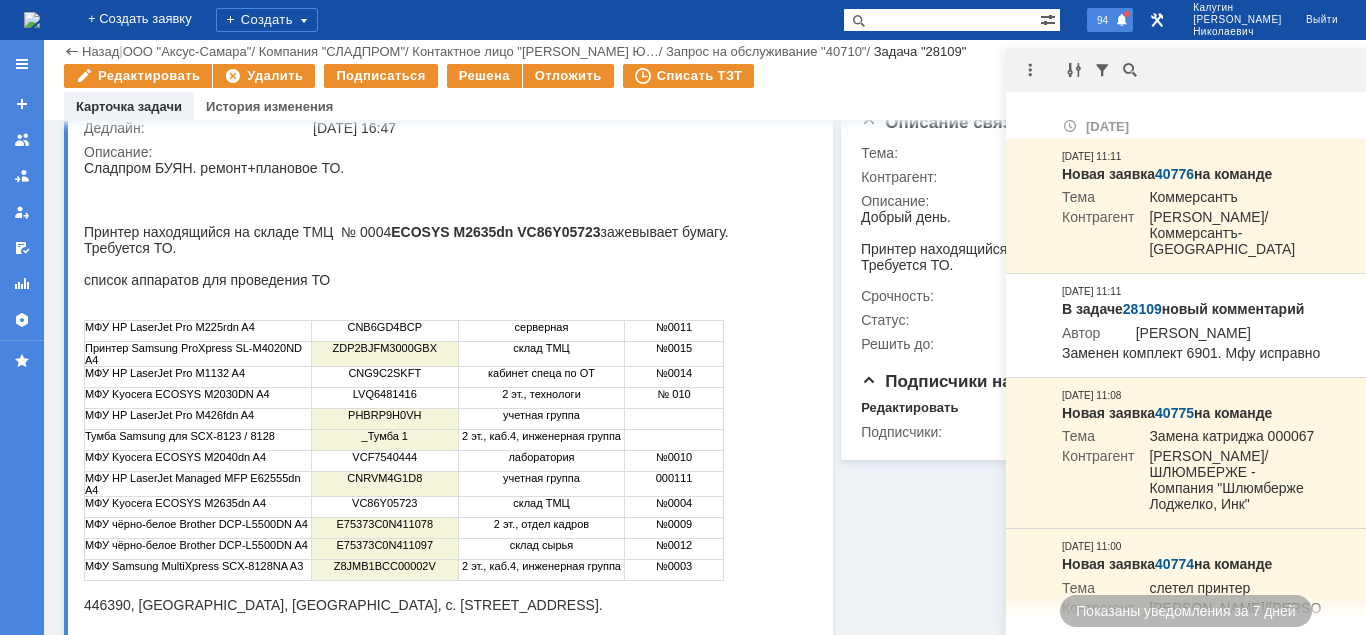 click at bounding box center [1122, 21] 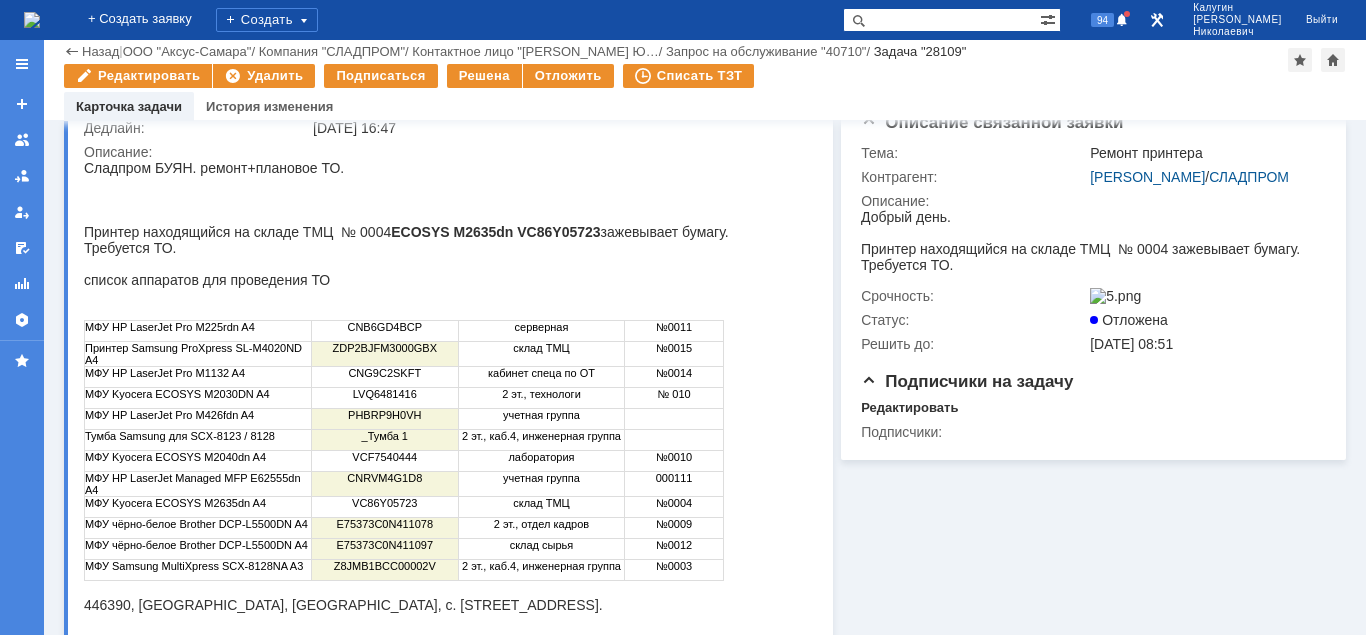 drag, startPoint x: 404, startPoint y: 235, endPoint x: 521, endPoint y: 238, distance: 117.03845 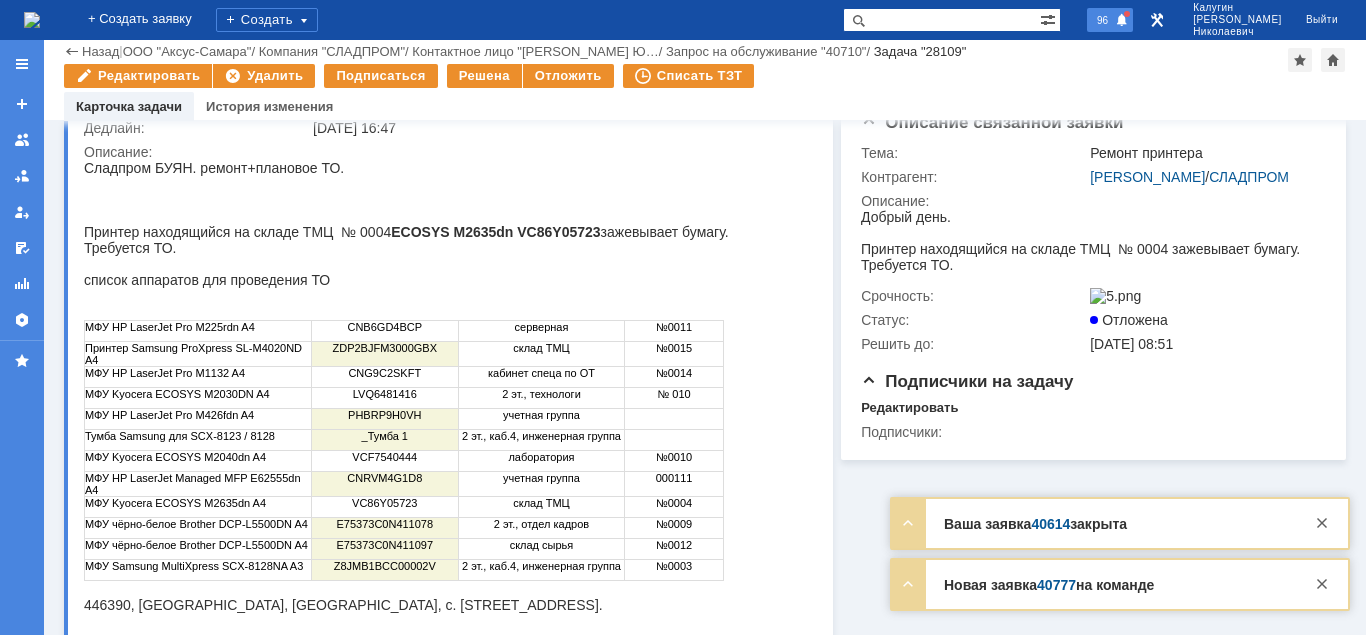 click on "96" at bounding box center (1102, 20) 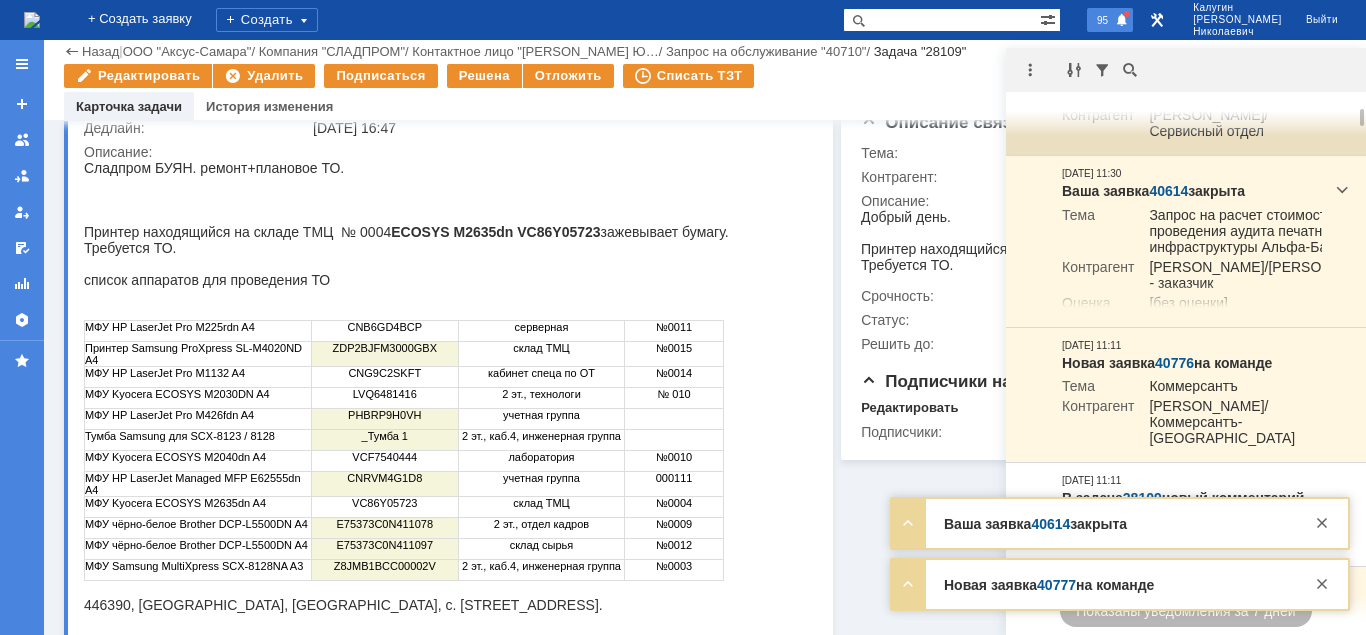 scroll, scrollTop: 0, scrollLeft: 0, axis: both 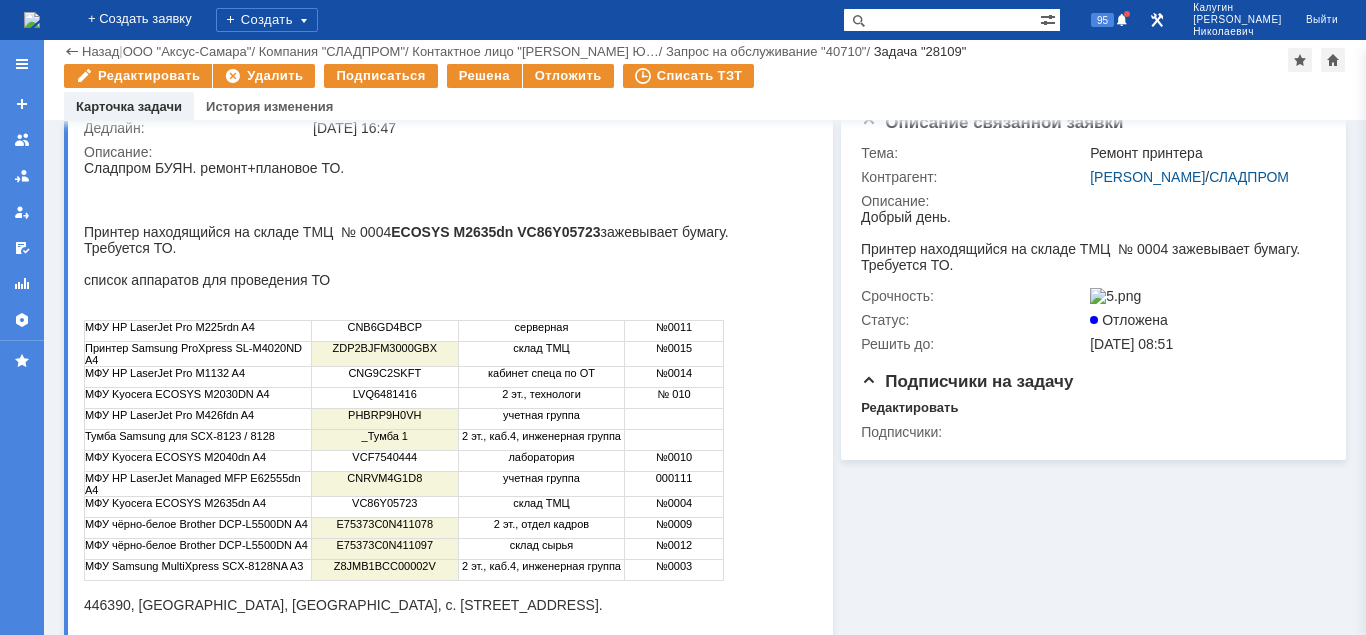 click on "Карточка задачи История изменения" at bounding box center (705, 106) 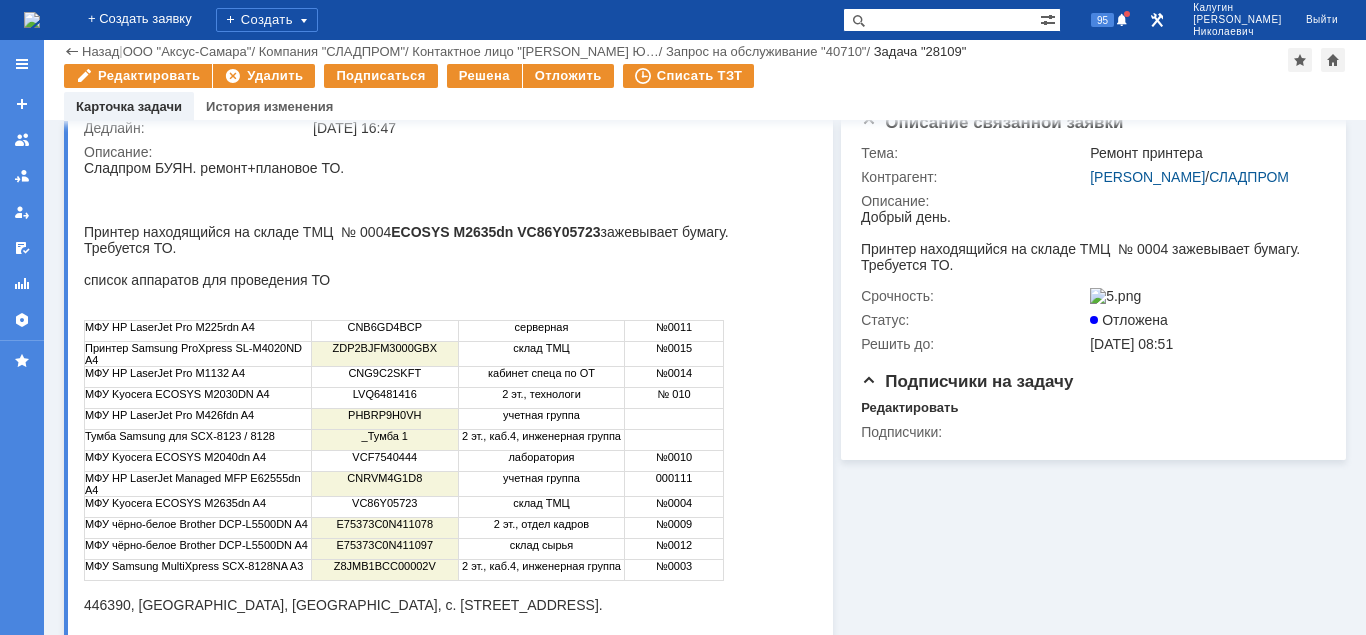 scroll, scrollTop: 0, scrollLeft: 0, axis: both 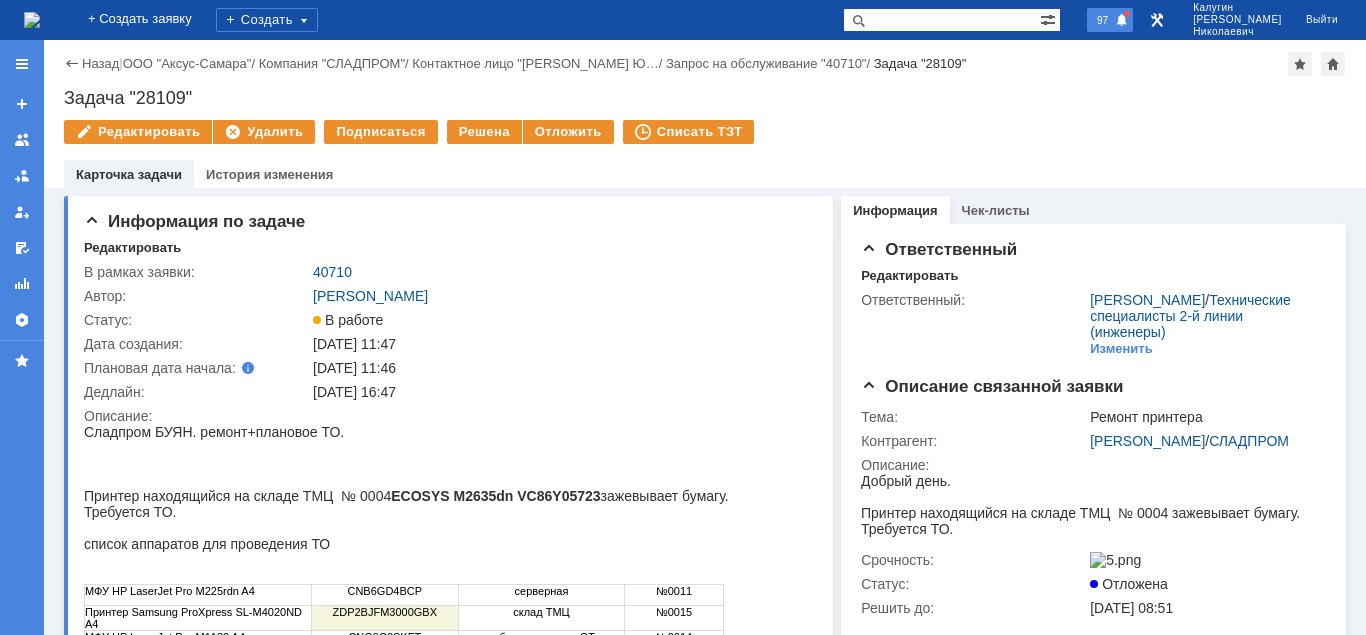 click on "97" at bounding box center [1102, 20] 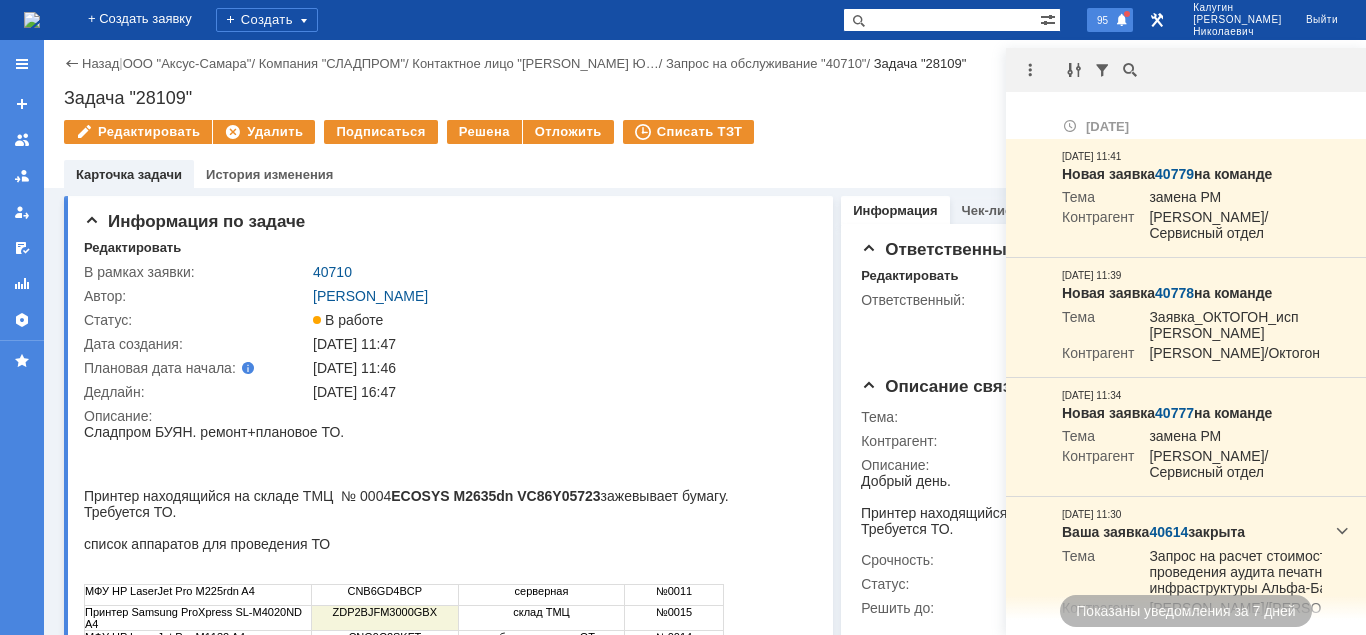click on "95" at bounding box center (1110, 20) 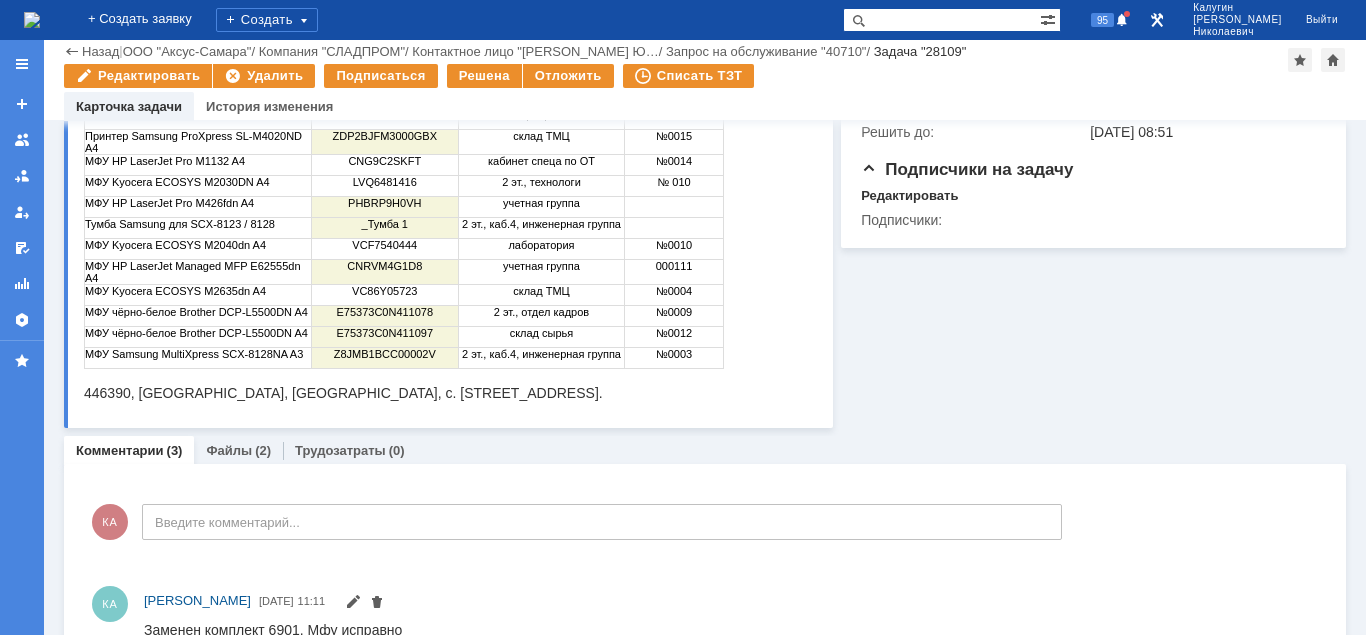 scroll, scrollTop: 0, scrollLeft: 0, axis: both 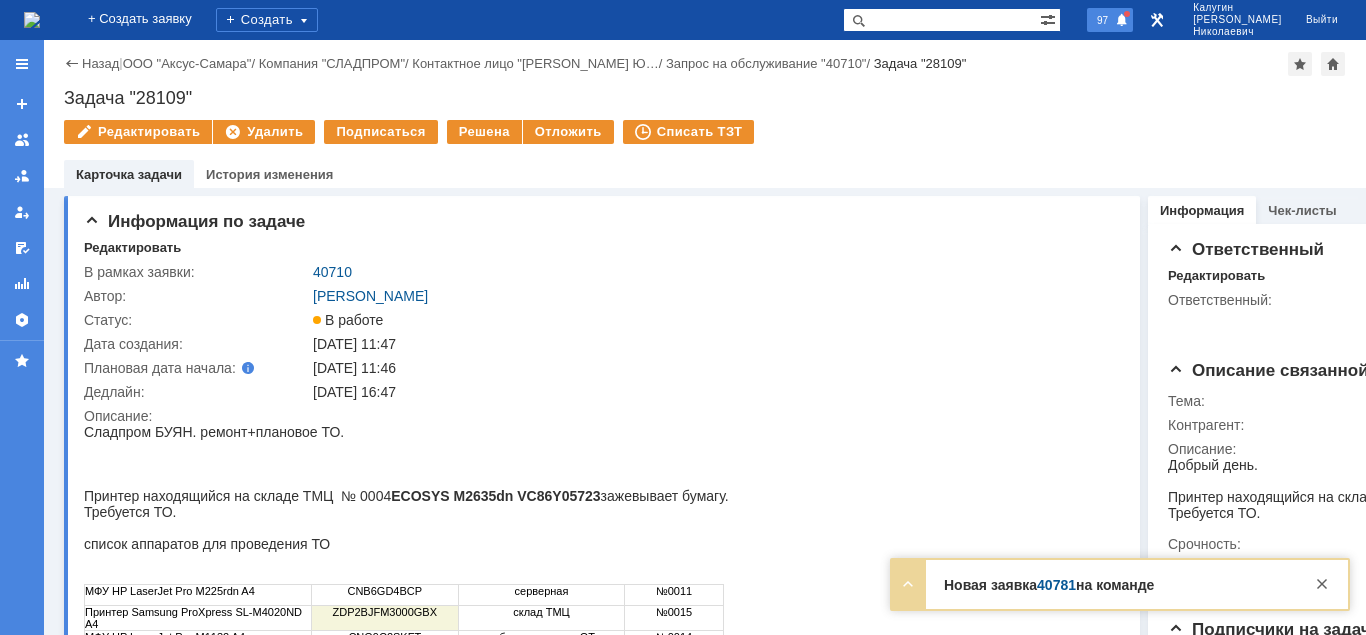 click at bounding box center (1122, 21) 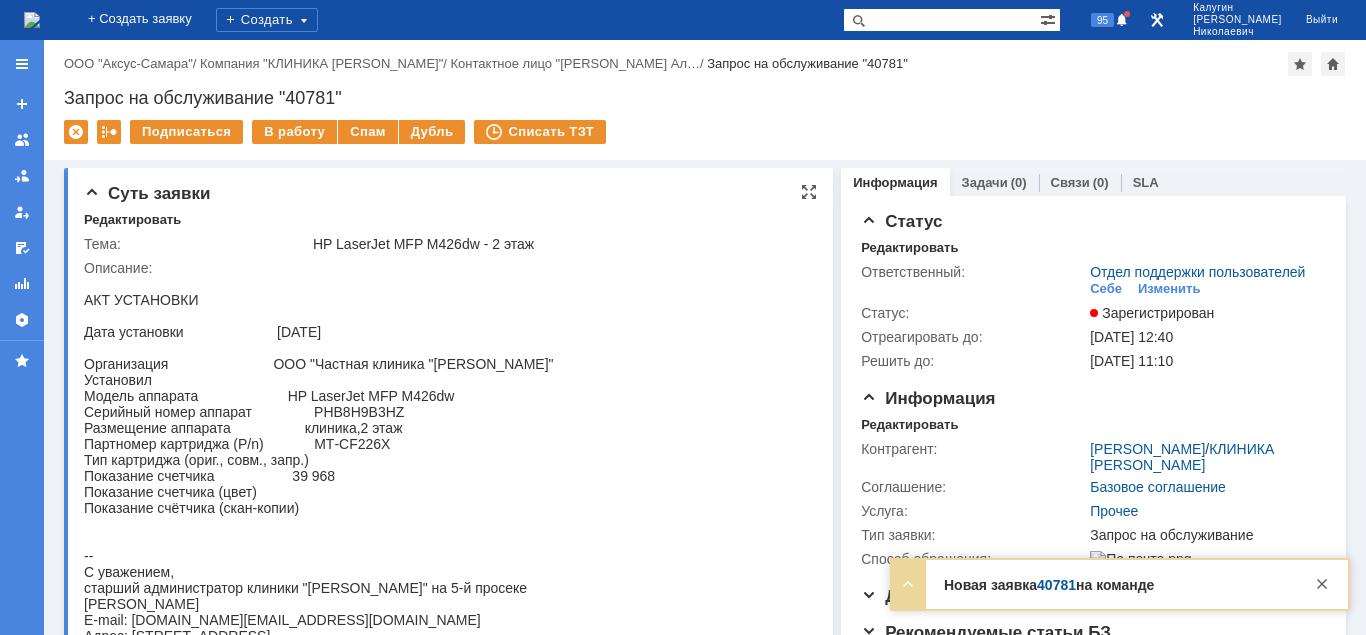 scroll, scrollTop: 0, scrollLeft: 0, axis: both 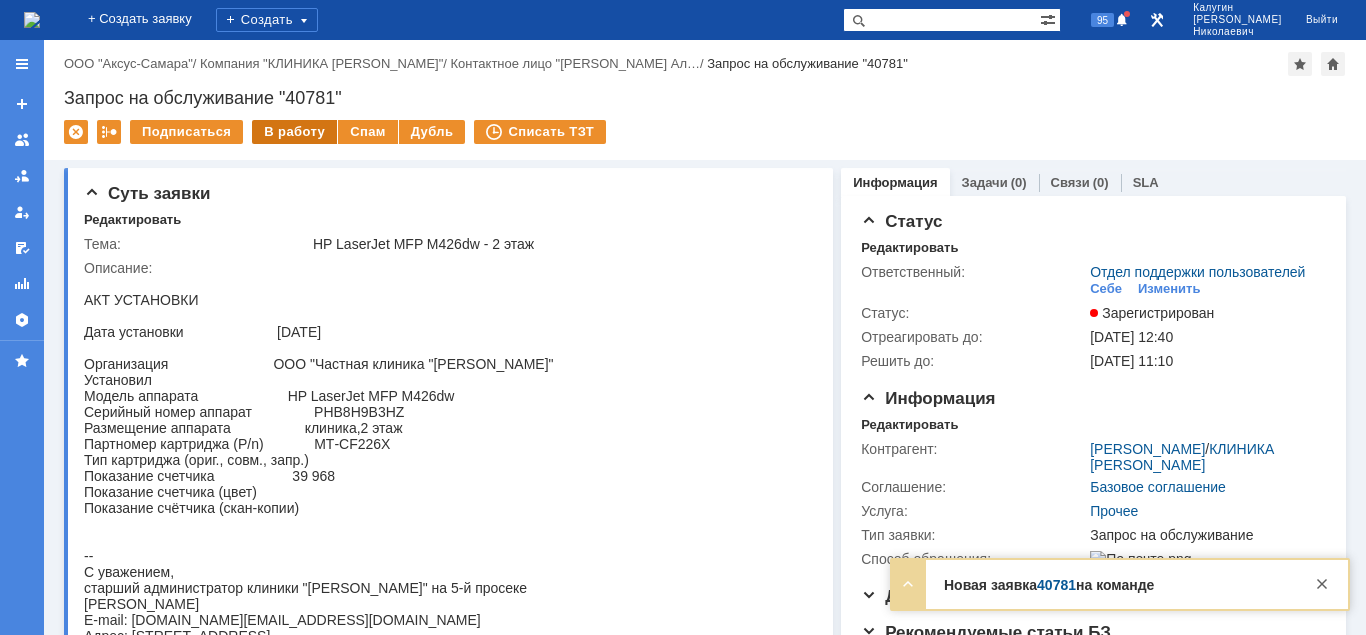 click on "В работу" at bounding box center (294, 132) 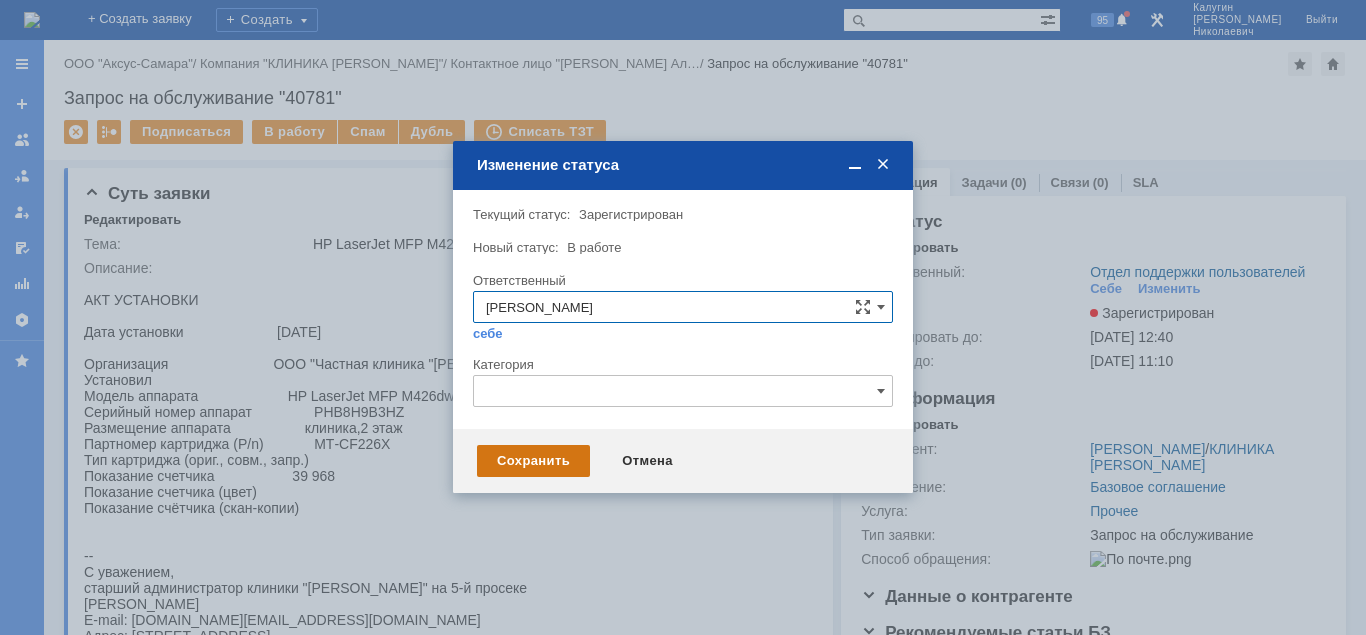 click on "Сохранить" at bounding box center (533, 461) 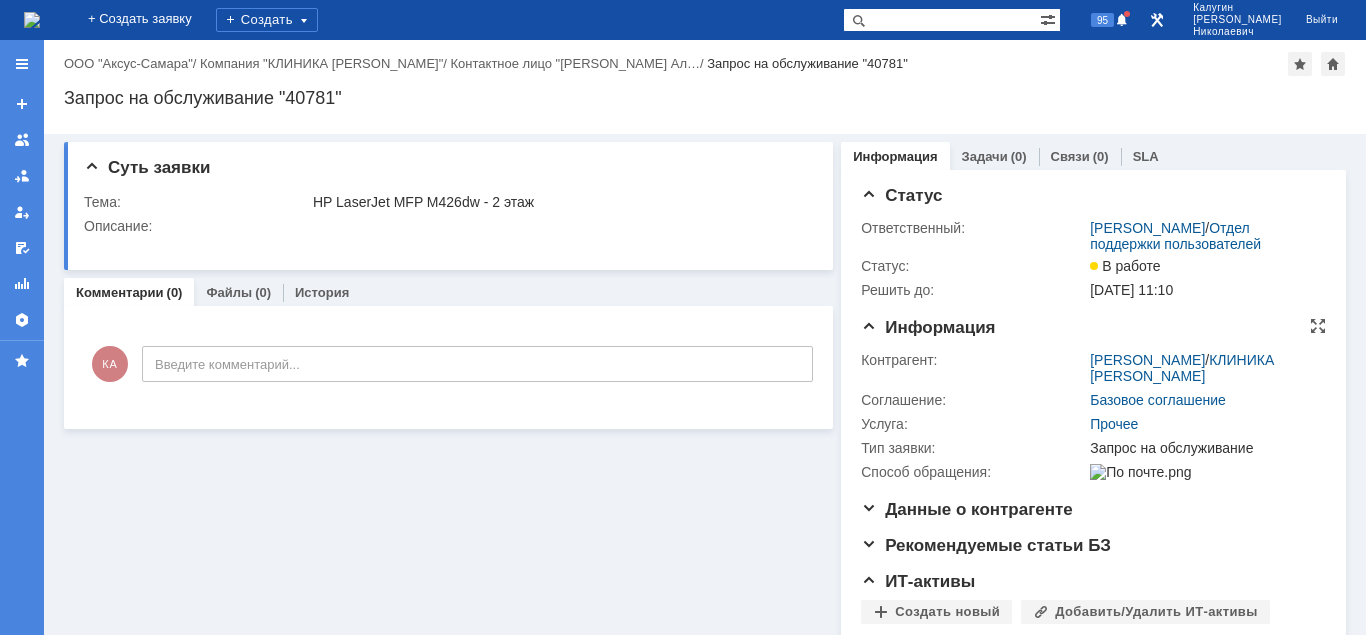 scroll, scrollTop: 0, scrollLeft: 0, axis: both 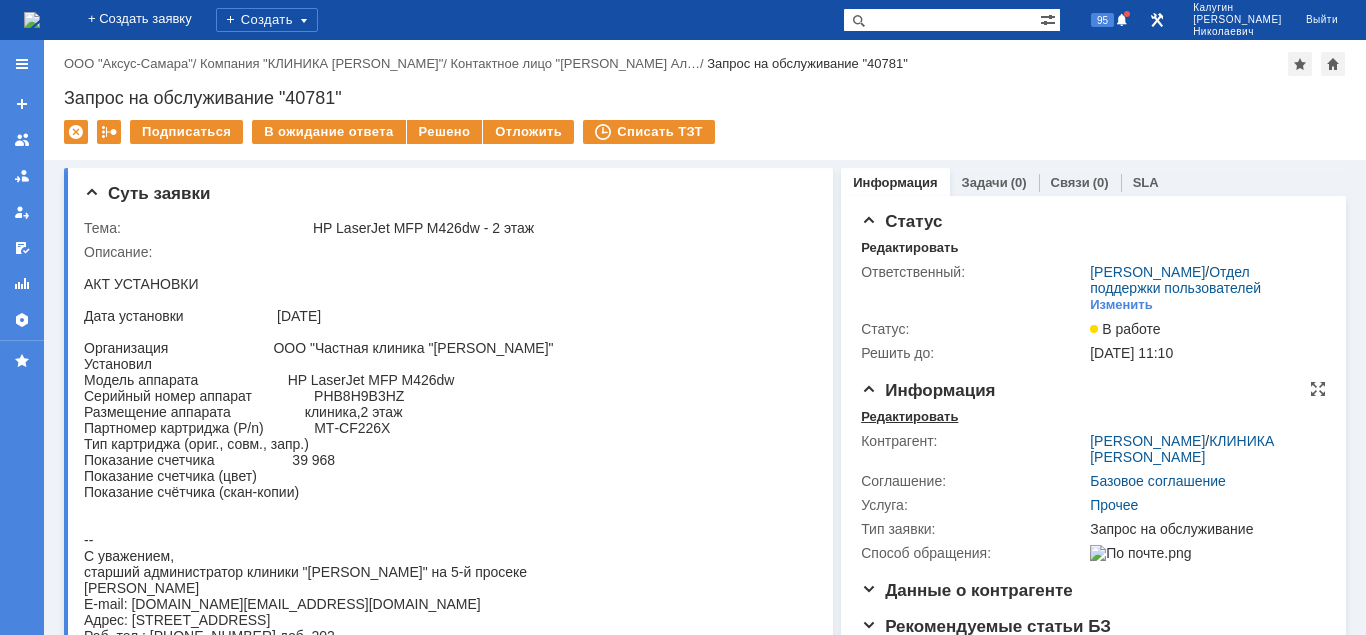 click on "Редактировать" at bounding box center (909, 417) 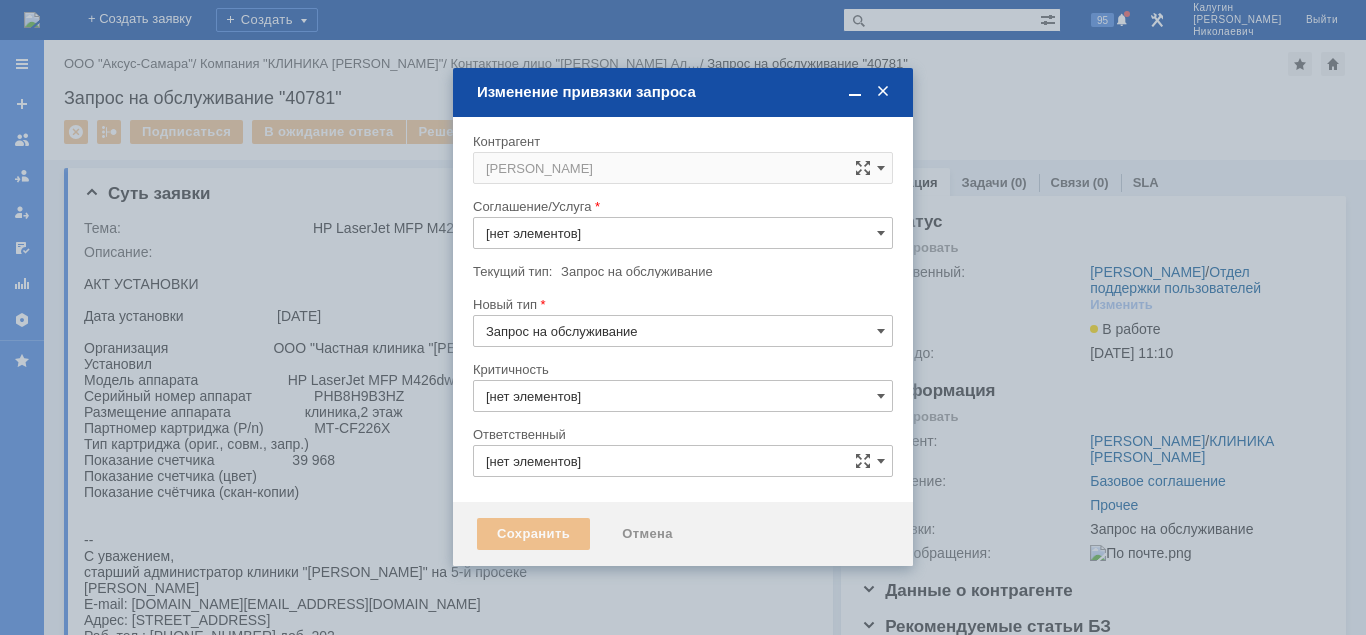 type on "3. Низкая" 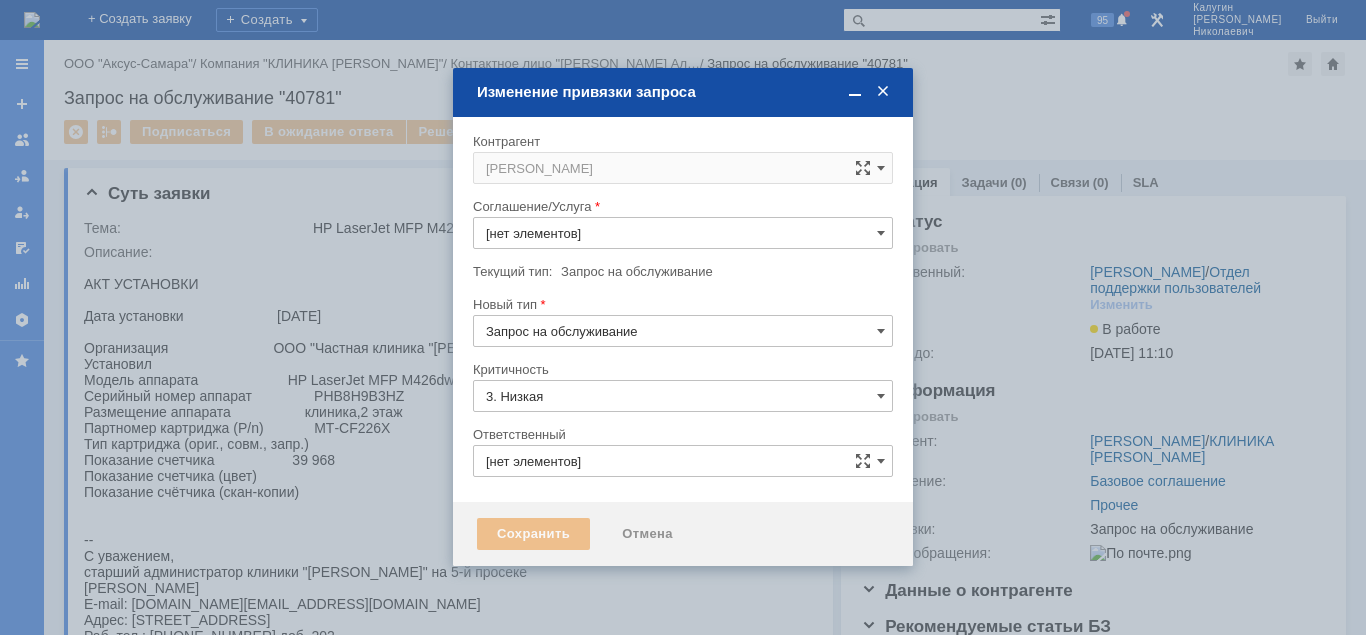 type on "[PERSON_NAME]" 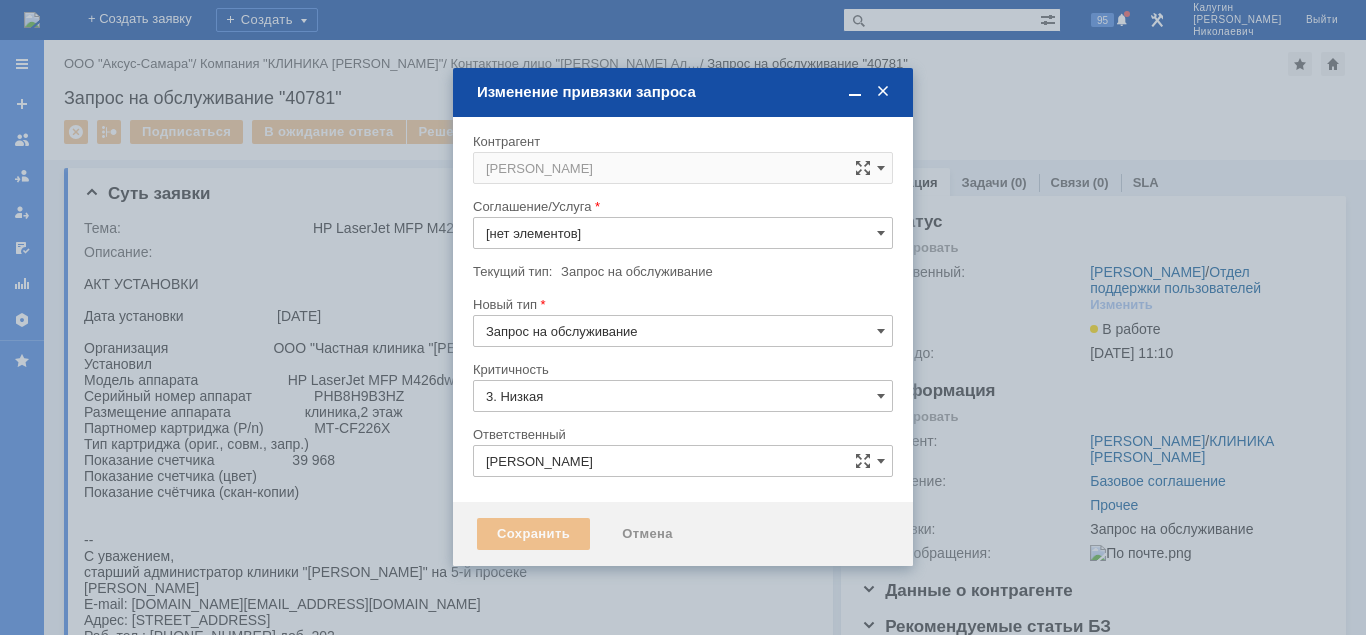 type on "Прочее" 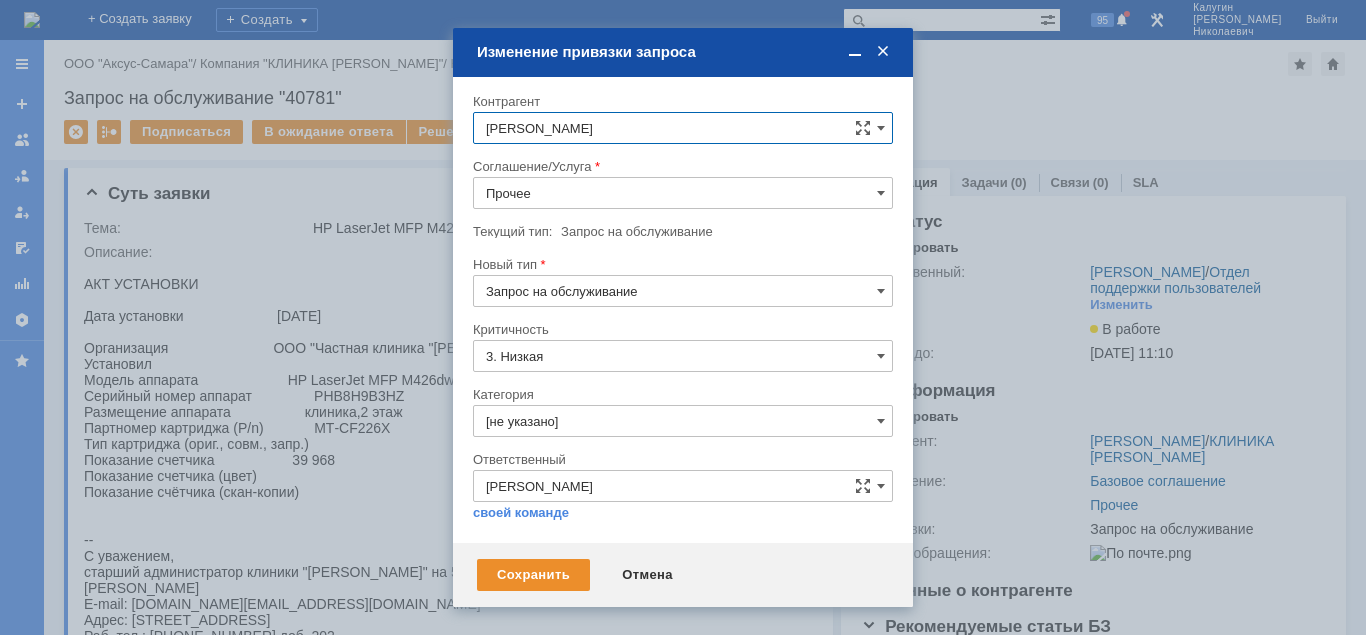 drag, startPoint x: 538, startPoint y: 197, endPoint x: 544, endPoint y: 206, distance: 10.816654 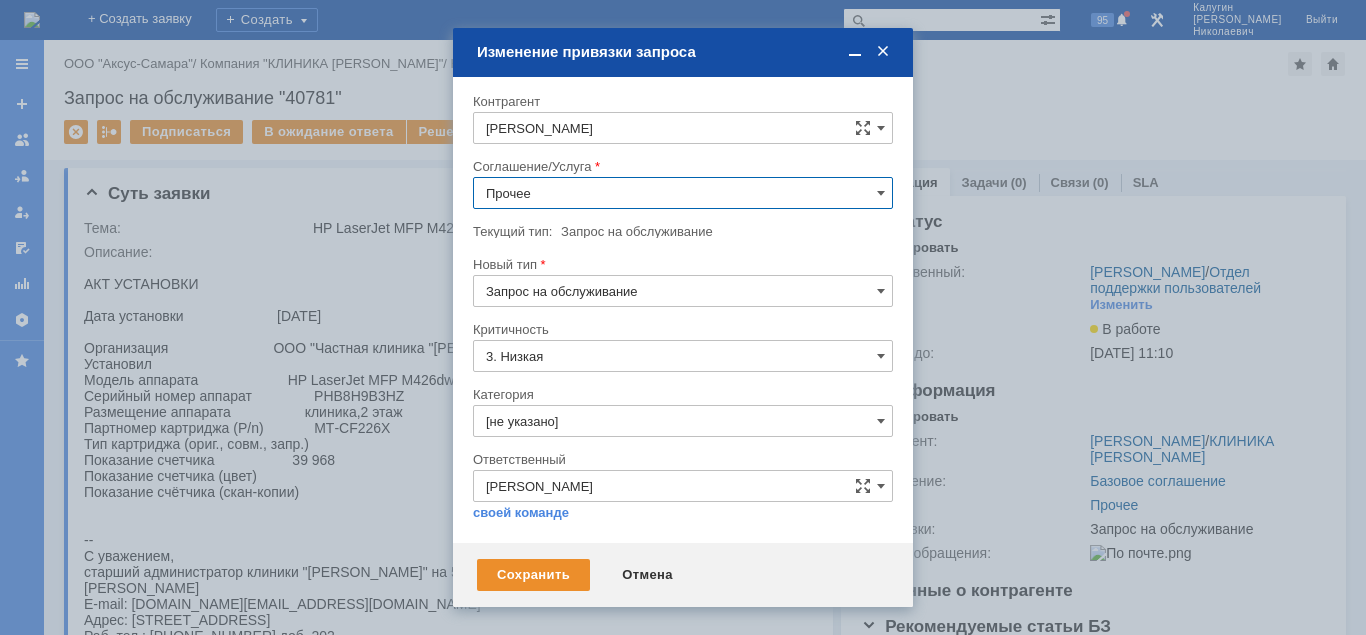 scroll, scrollTop: 844, scrollLeft: 0, axis: vertical 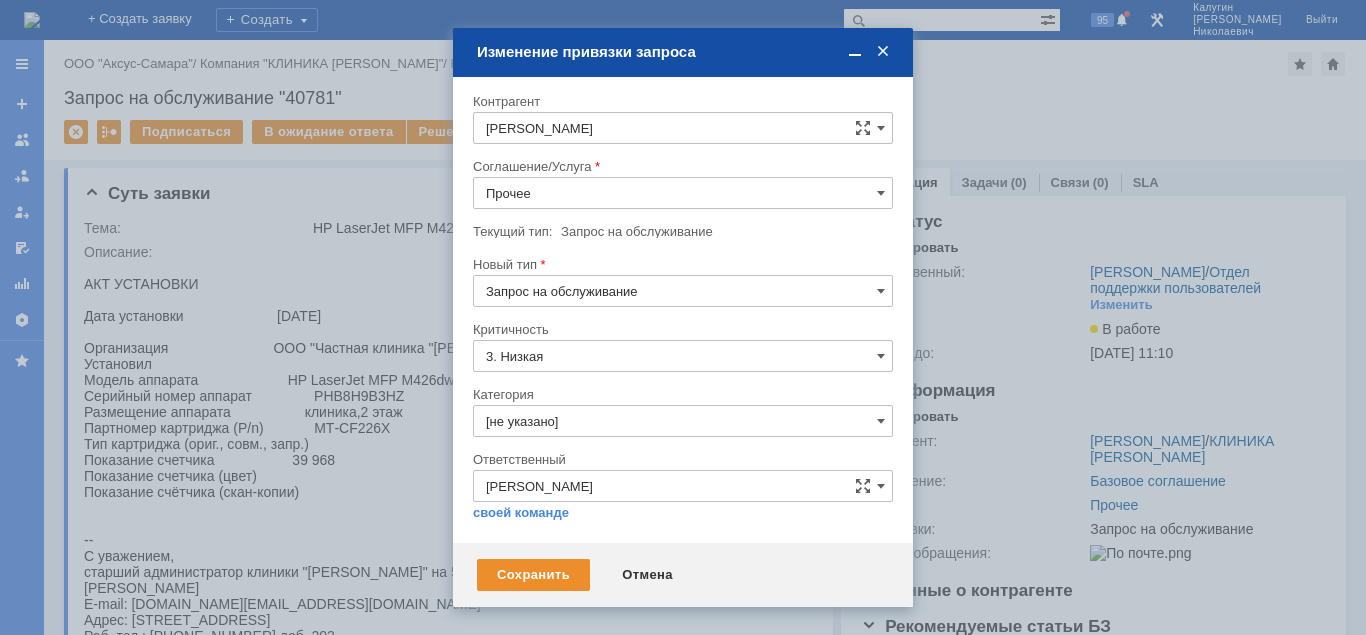 click on "ПТ_Замена расходных материалов / ресурсных деталей" at bounding box center (683, 323) 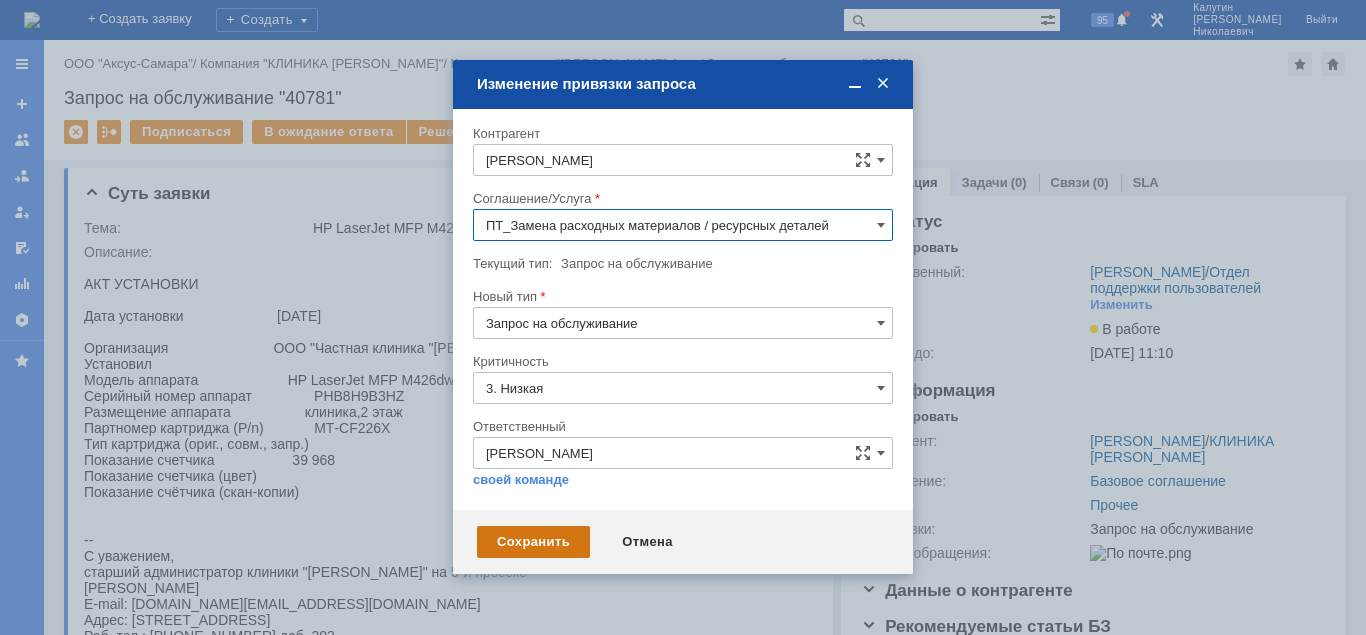 type on "ПТ_Замена расходных материалов / ресурсных деталей" 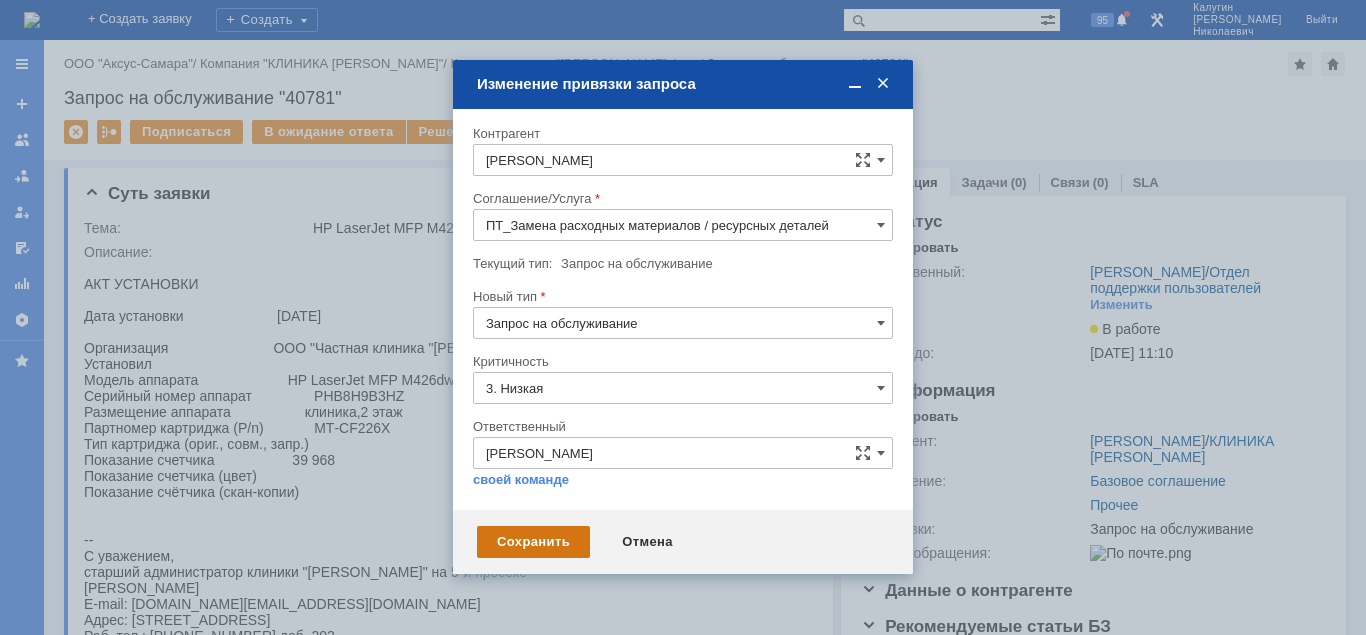 click on "Сохранить" at bounding box center [533, 542] 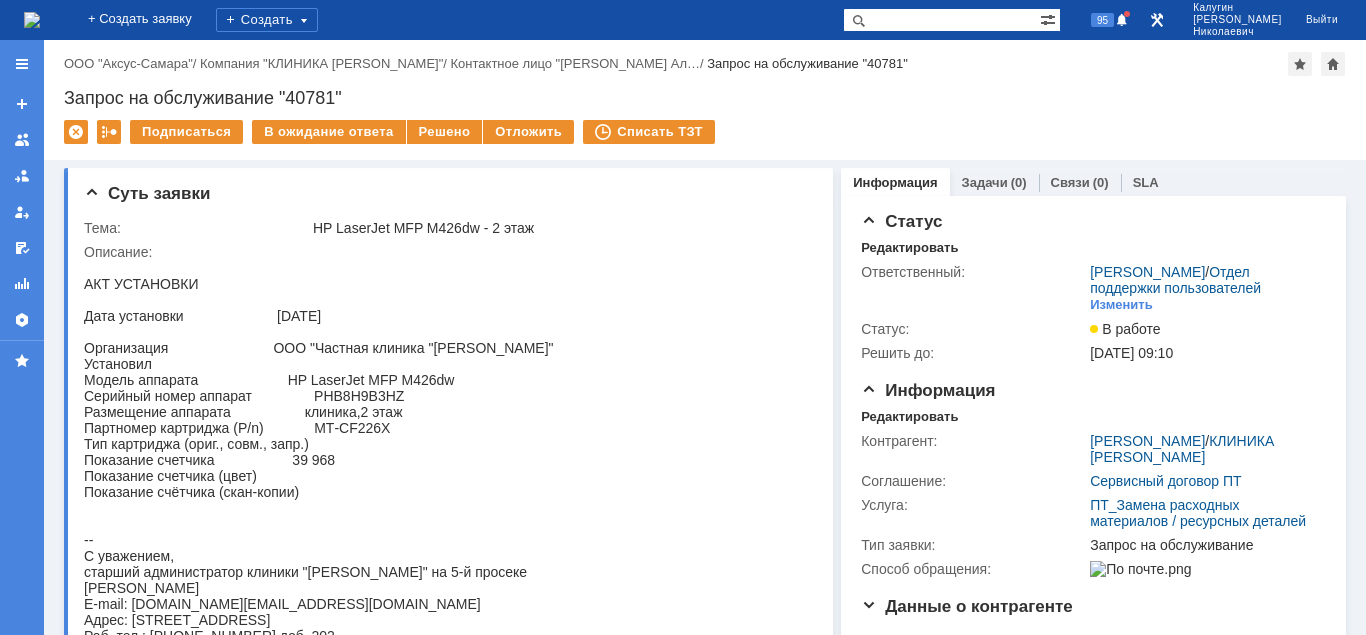 scroll, scrollTop: 0, scrollLeft: 0, axis: both 